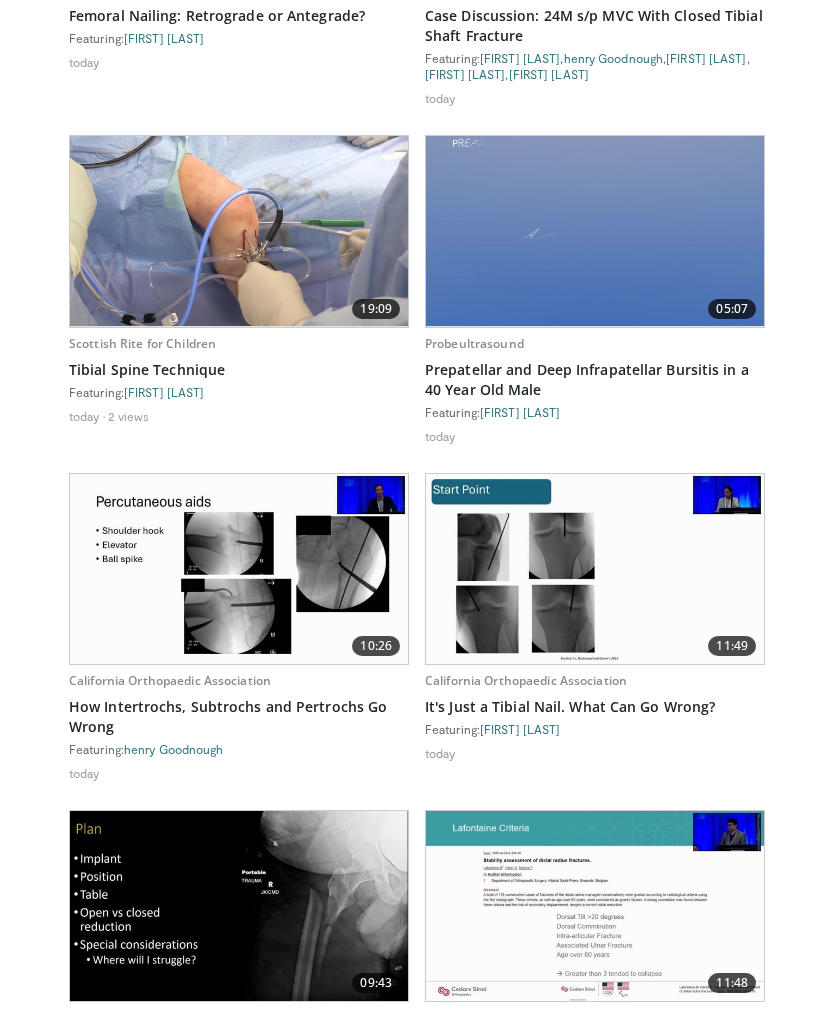 scroll, scrollTop: 1310, scrollLeft: 0, axis: vertical 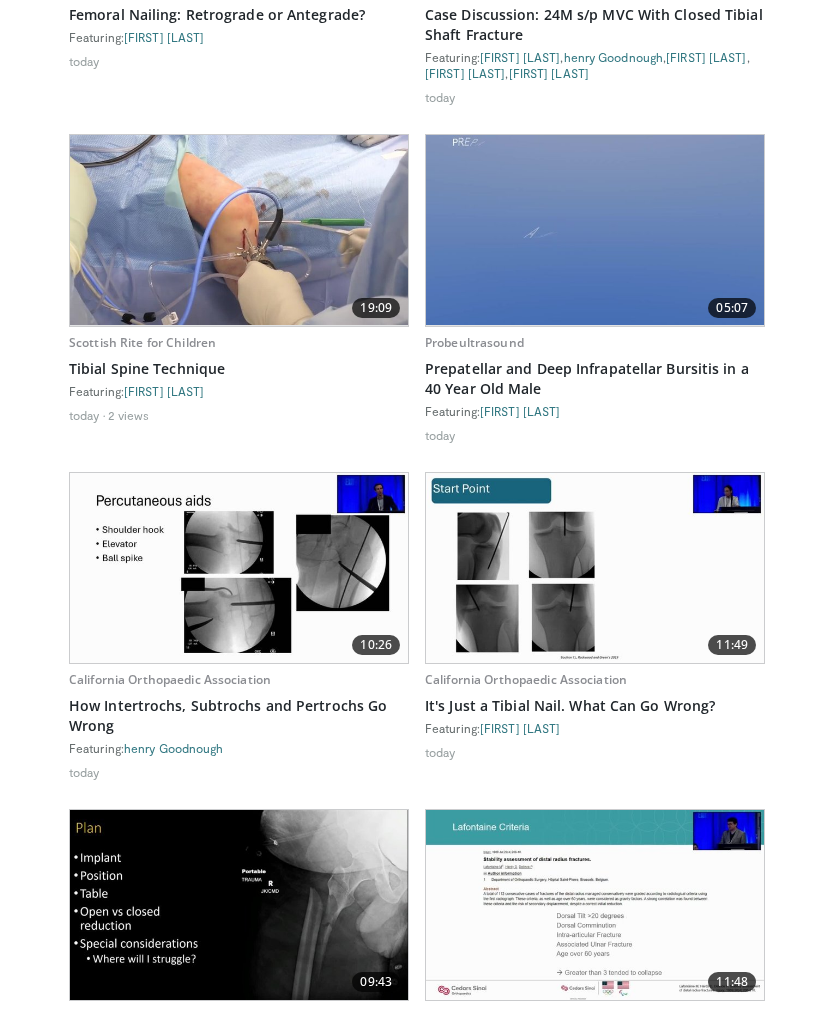 click at bounding box center (239, 568) 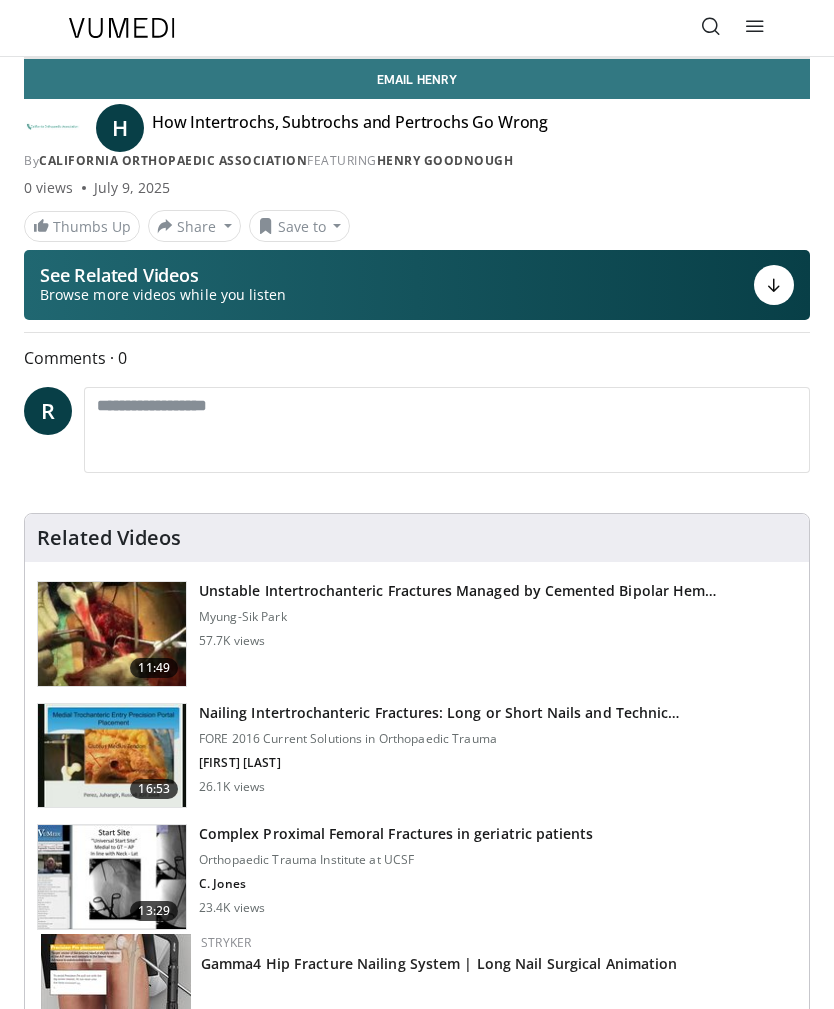 scroll, scrollTop: 0, scrollLeft: 0, axis: both 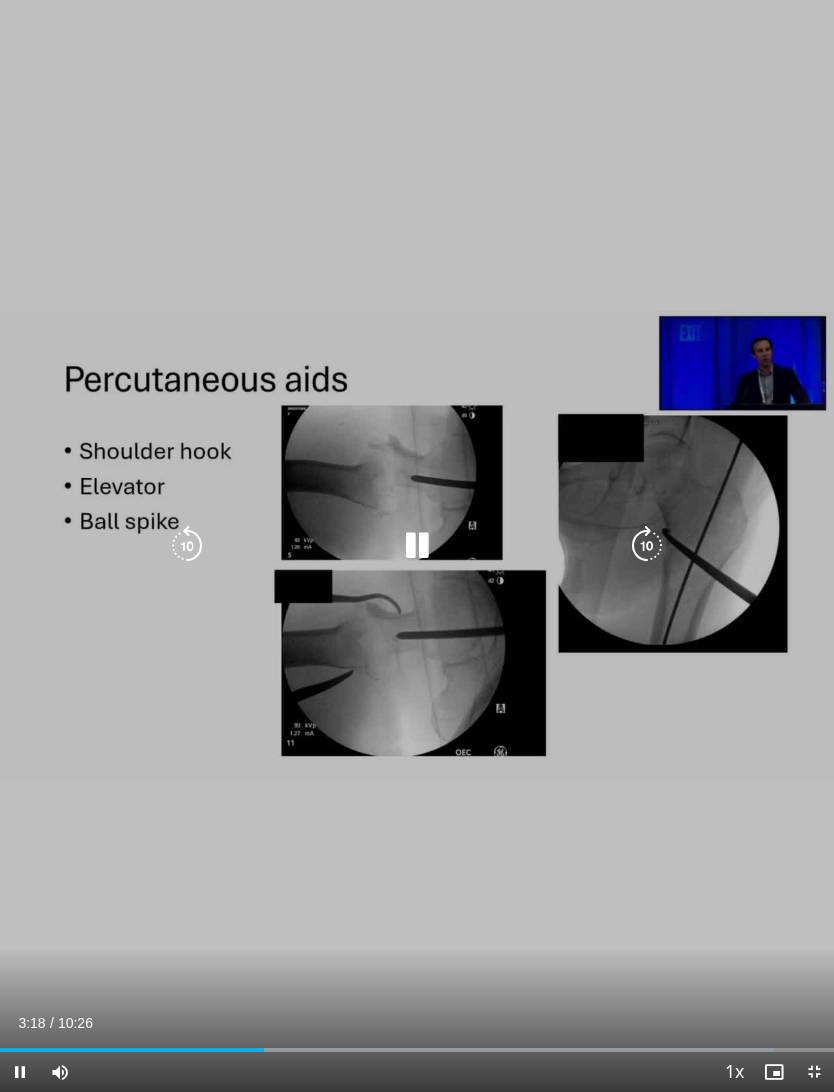 click at bounding box center (187, 546) 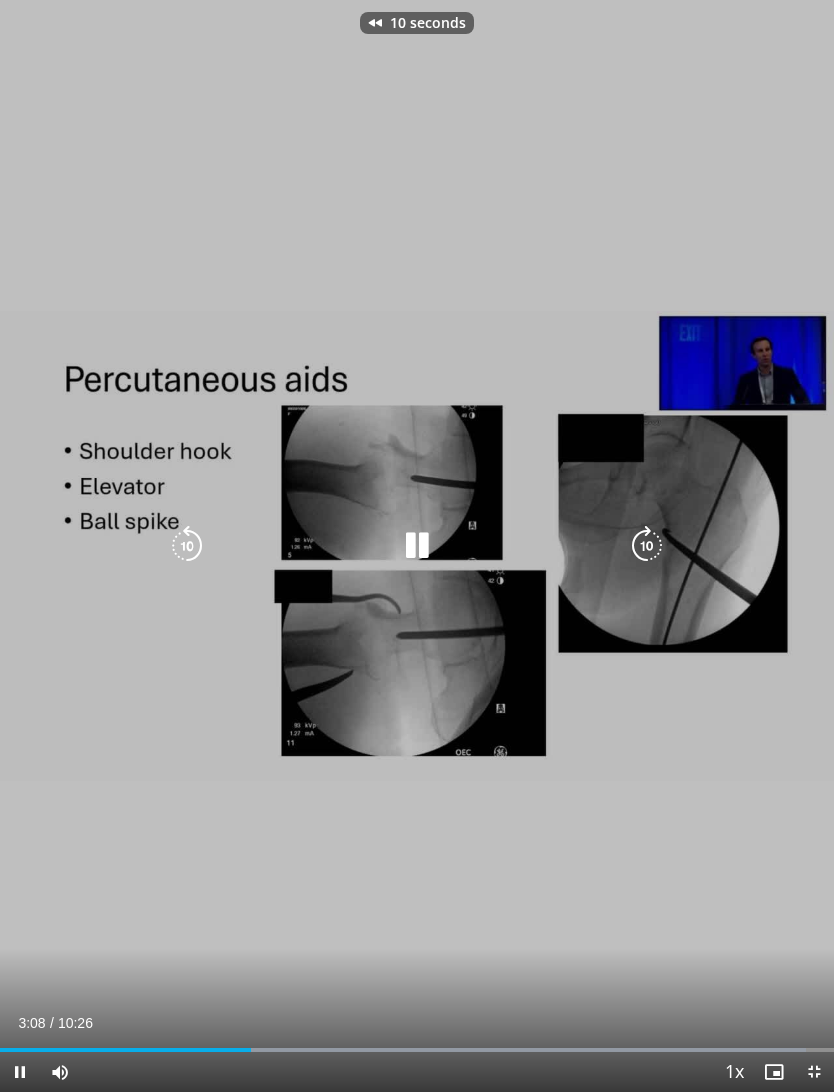 click at bounding box center (187, 546) 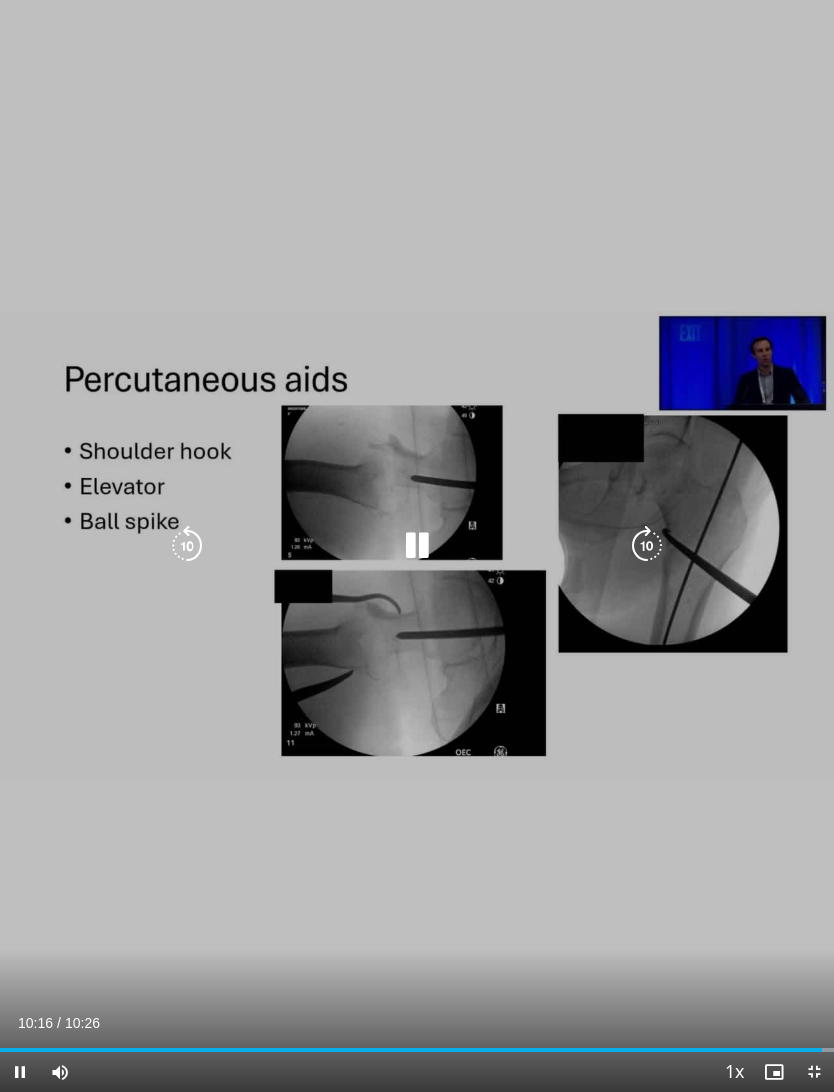 click at bounding box center (417, 546) 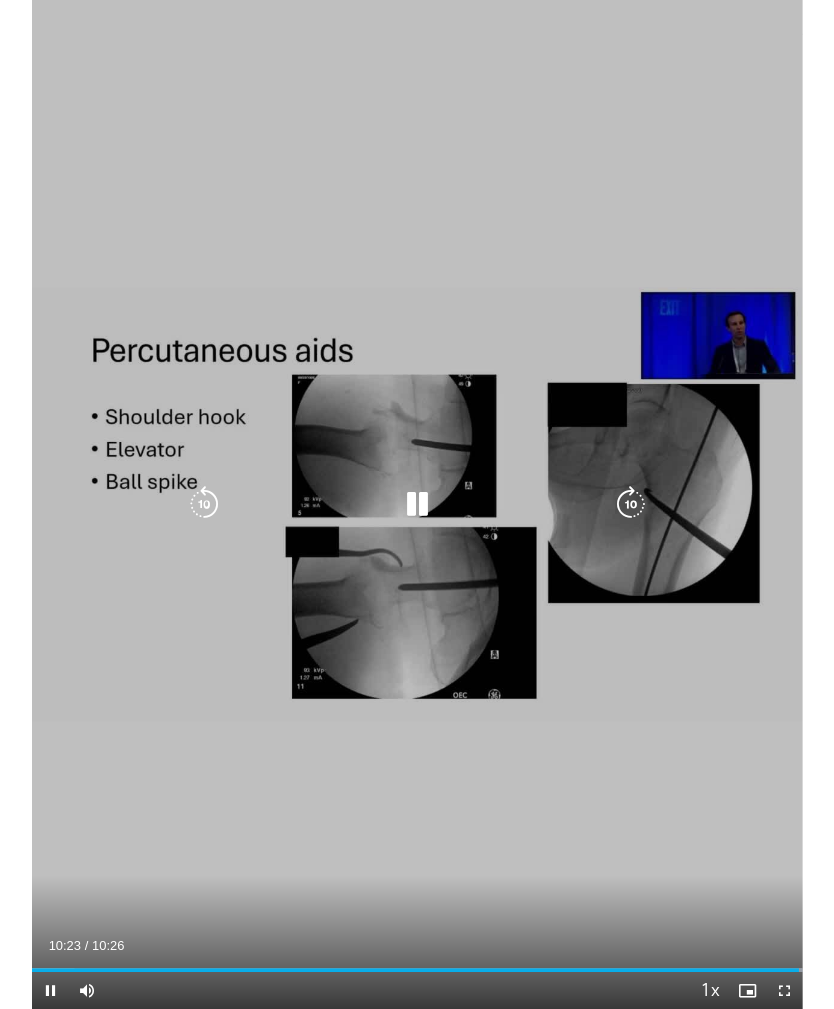 scroll, scrollTop: 0, scrollLeft: 0, axis: both 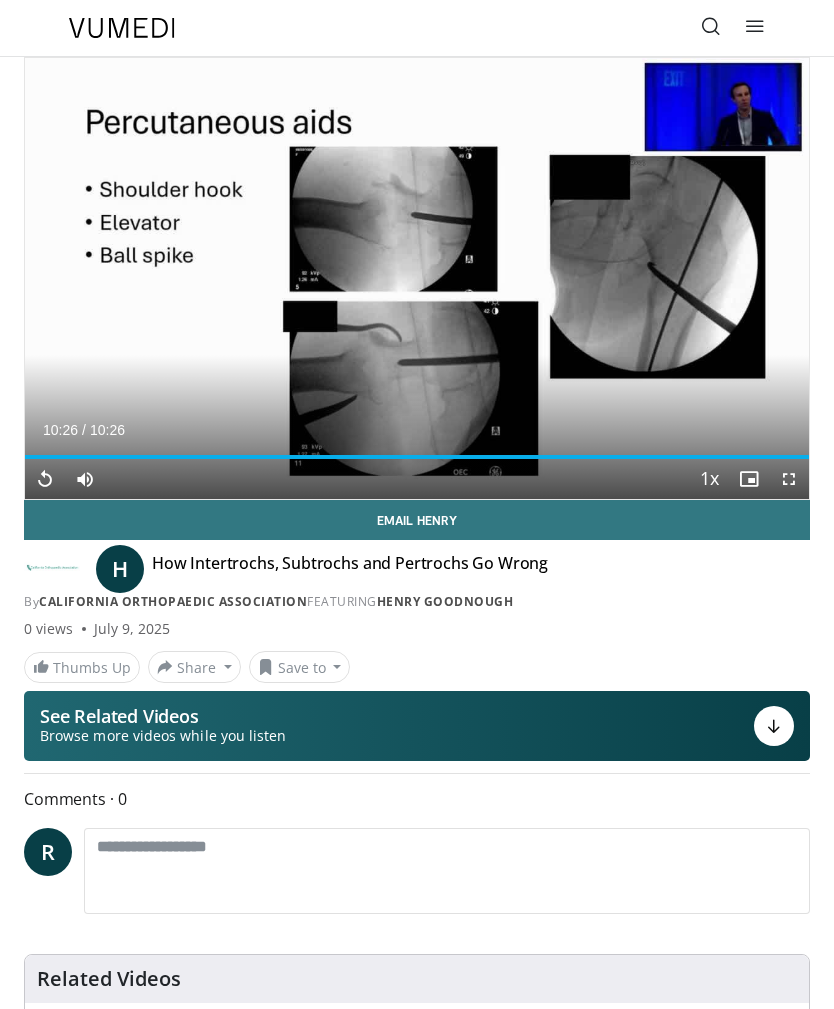 click on "henry Goodnough" at bounding box center (445, 601) 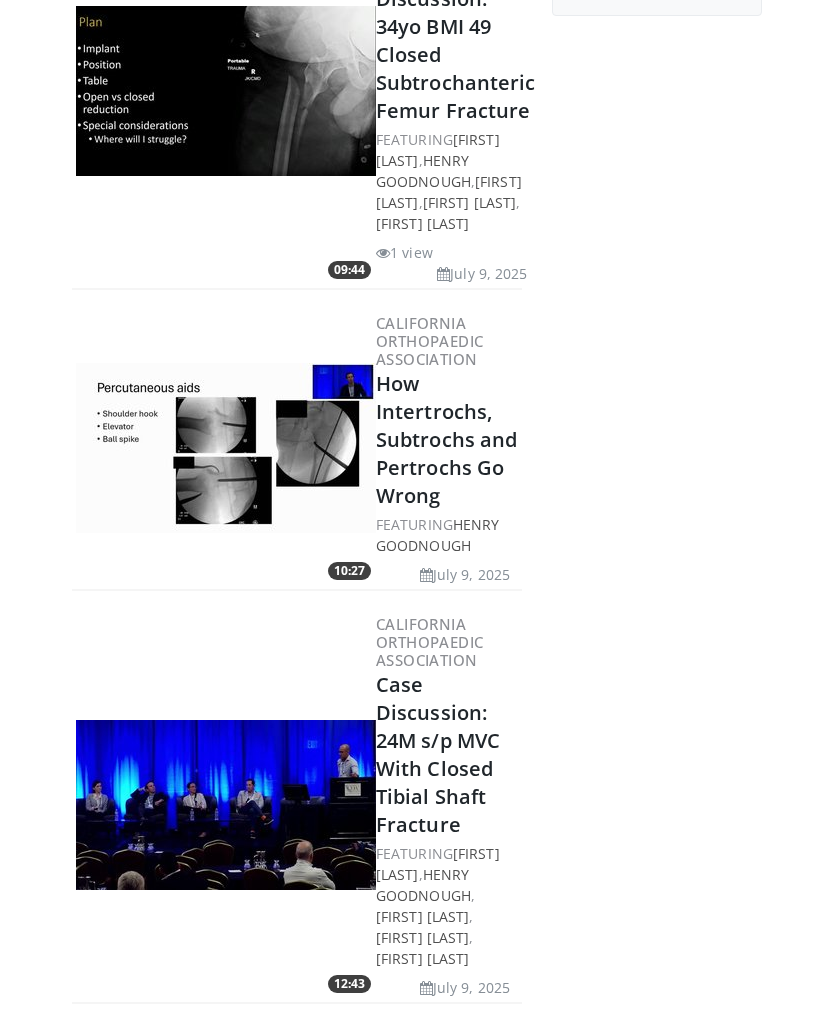 scroll, scrollTop: 623, scrollLeft: 0, axis: vertical 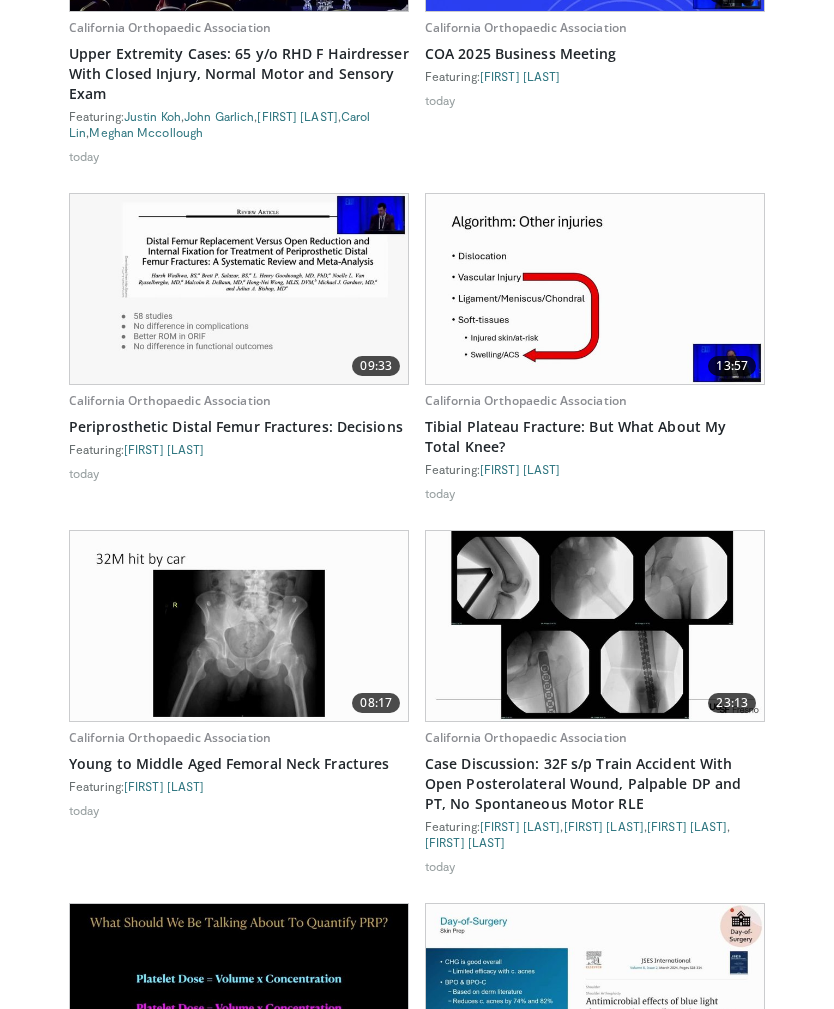 click at bounding box center [239, 627] 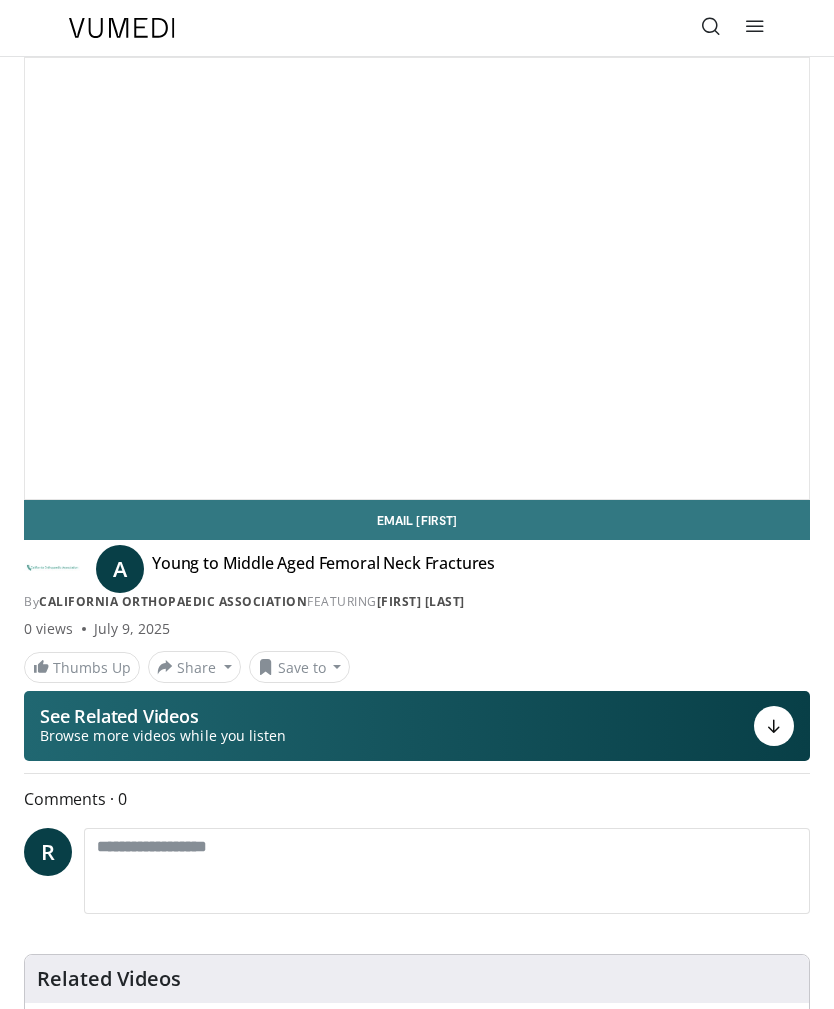 scroll, scrollTop: 0, scrollLeft: 0, axis: both 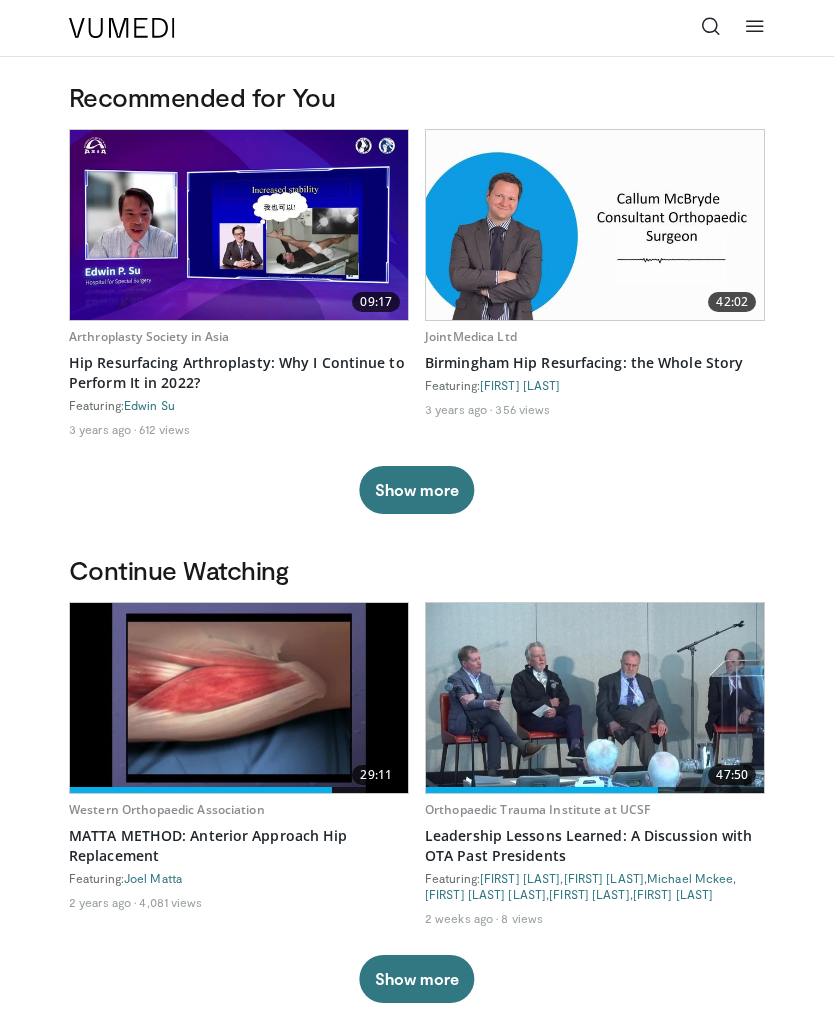 click at bounding box center [711, 28] 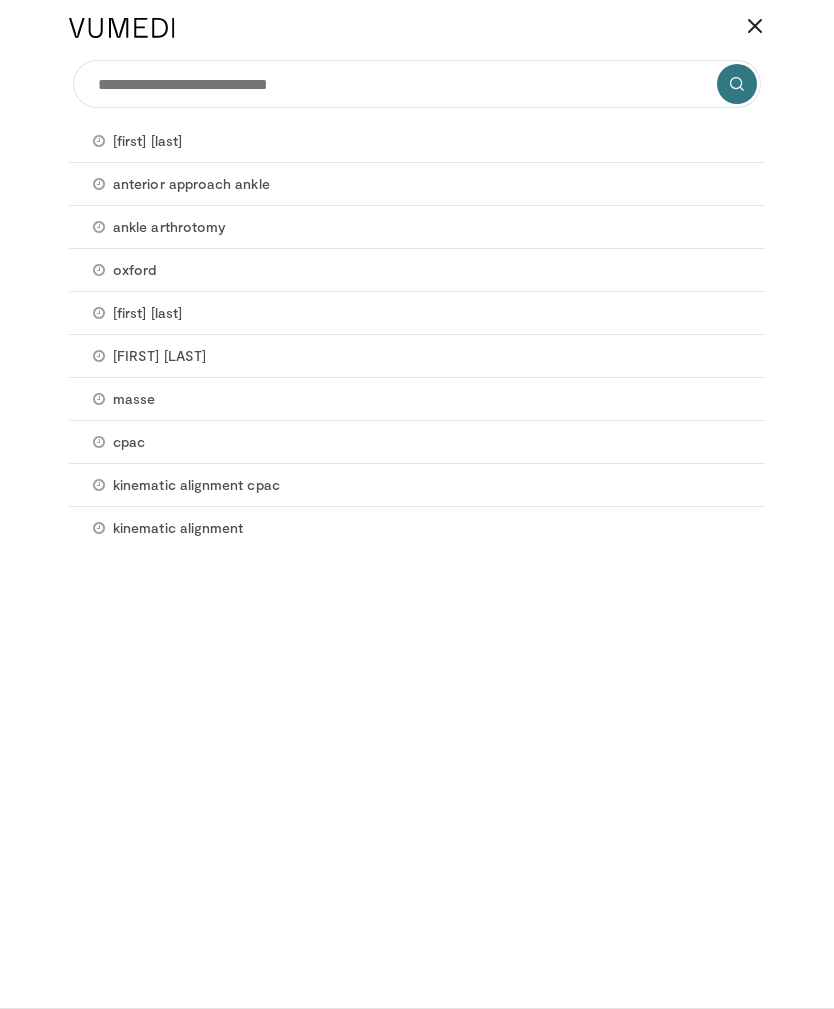 click on "oxford" at bounding box center [417, 270] 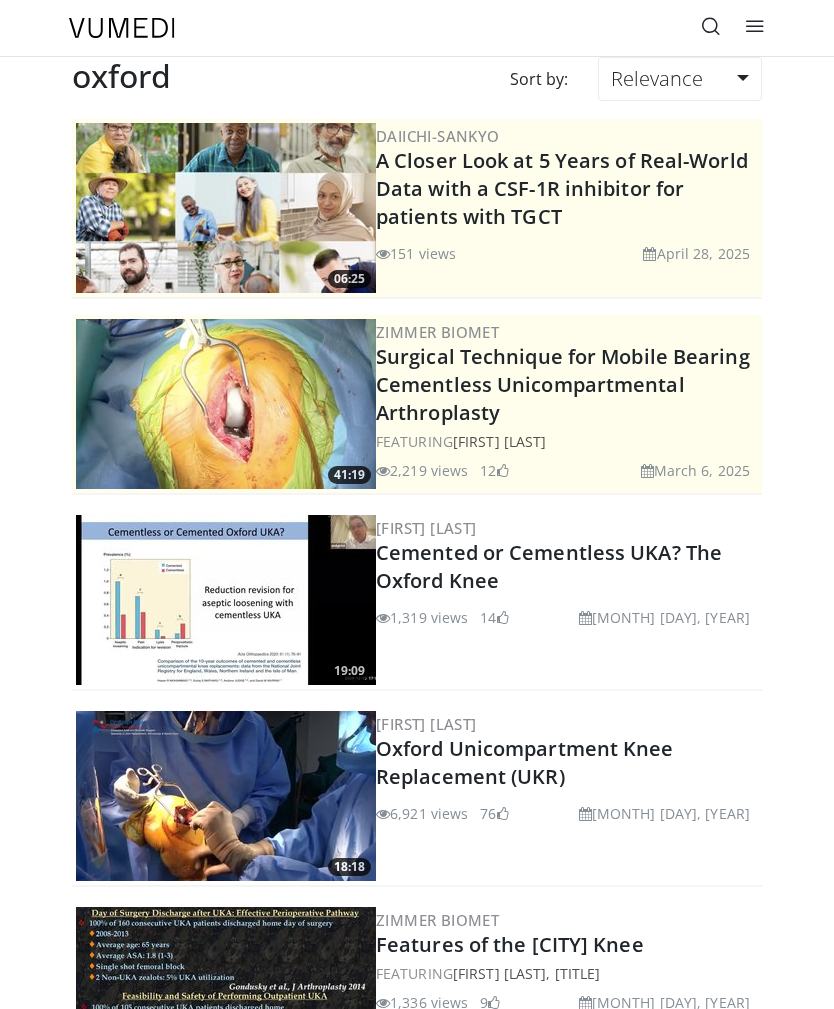 scroll, scrollTop: 0, scrollLeft: 0, axis: both 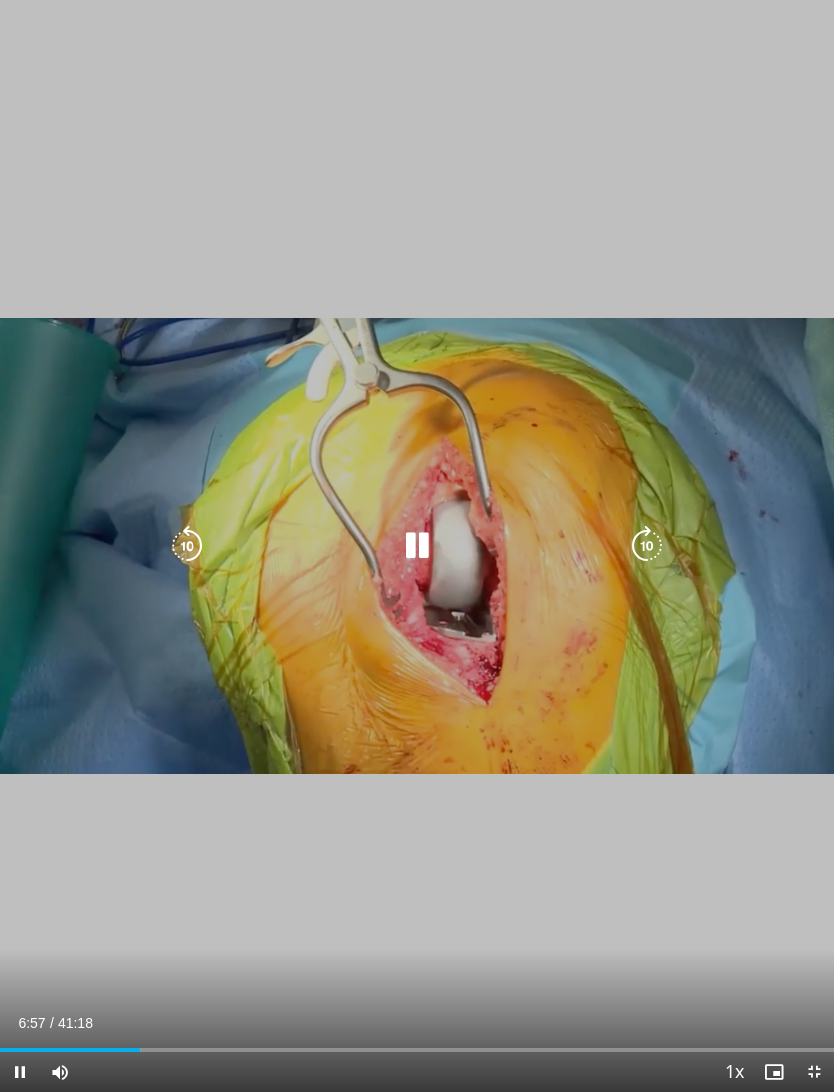 click at bounding box center (187, 546) 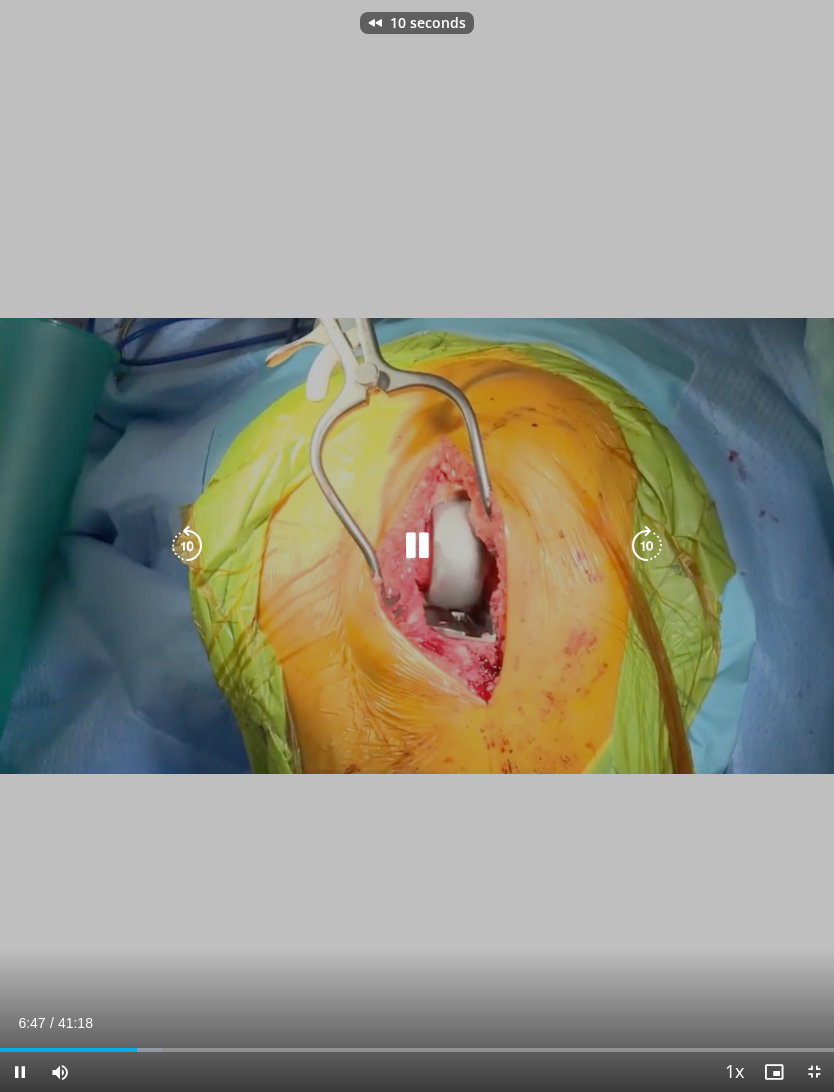 click at bounding box center (187, 546) 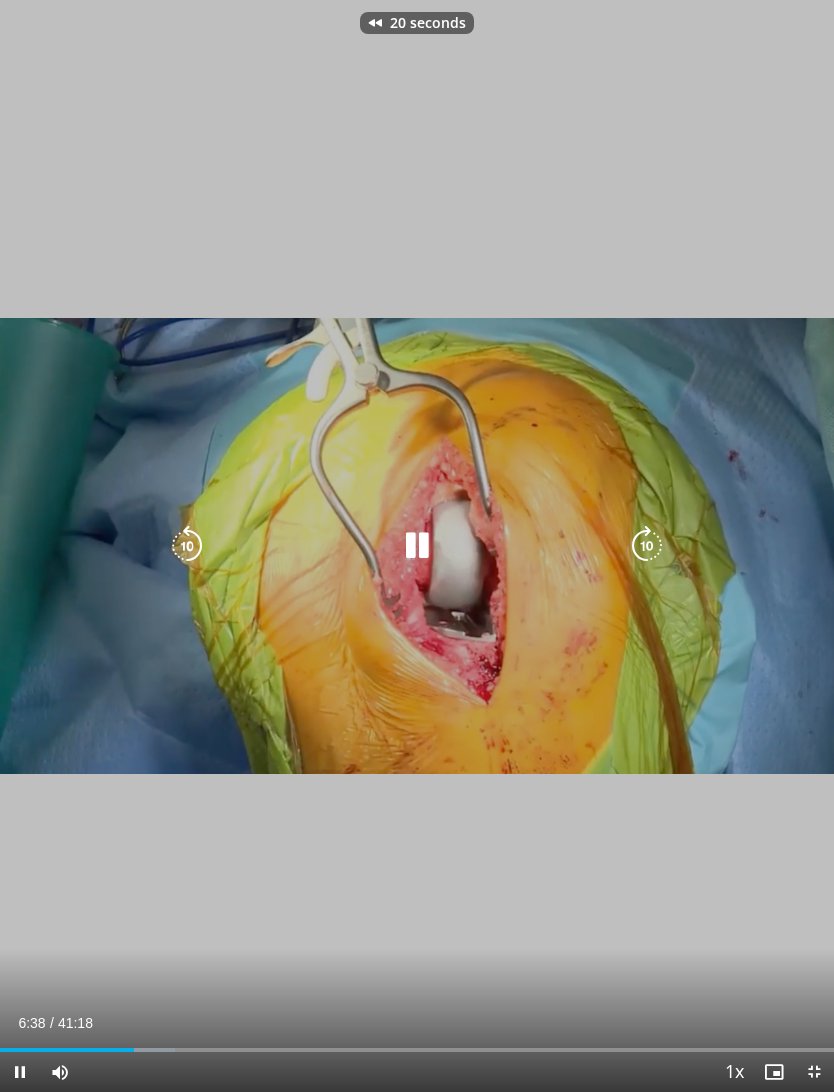 click at bounding box center (187, 546) 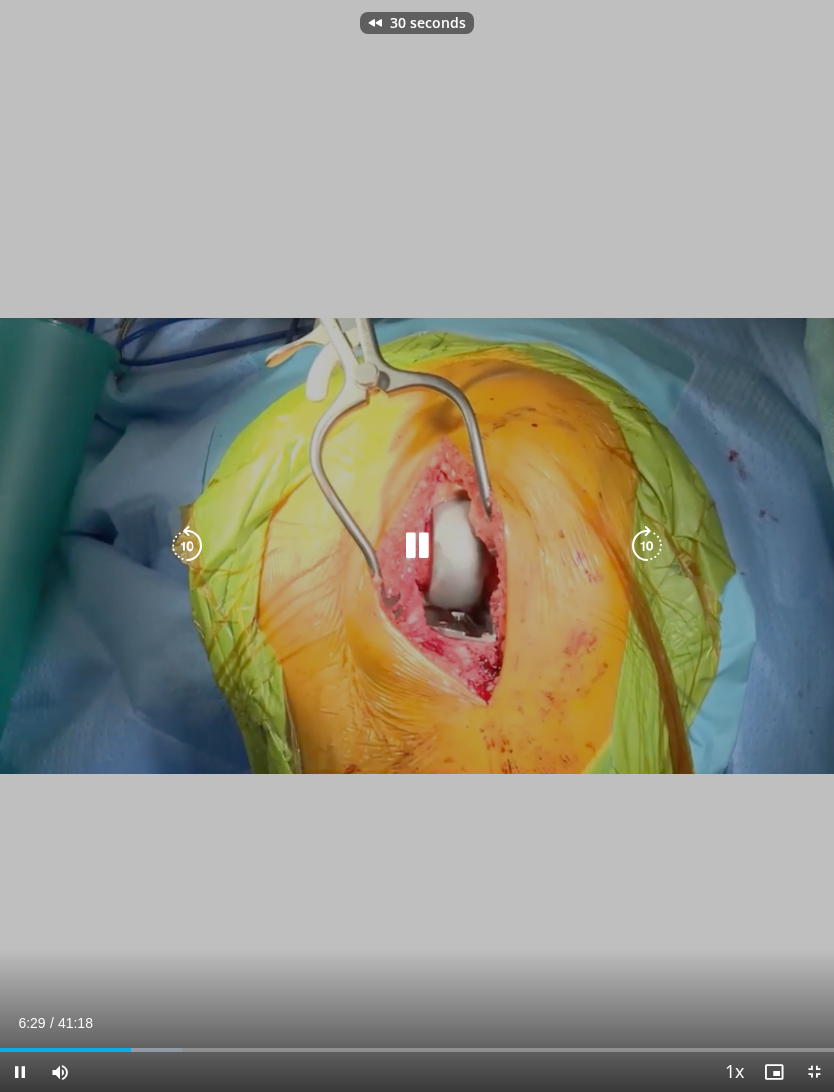 click at bounding box center (187, 546) 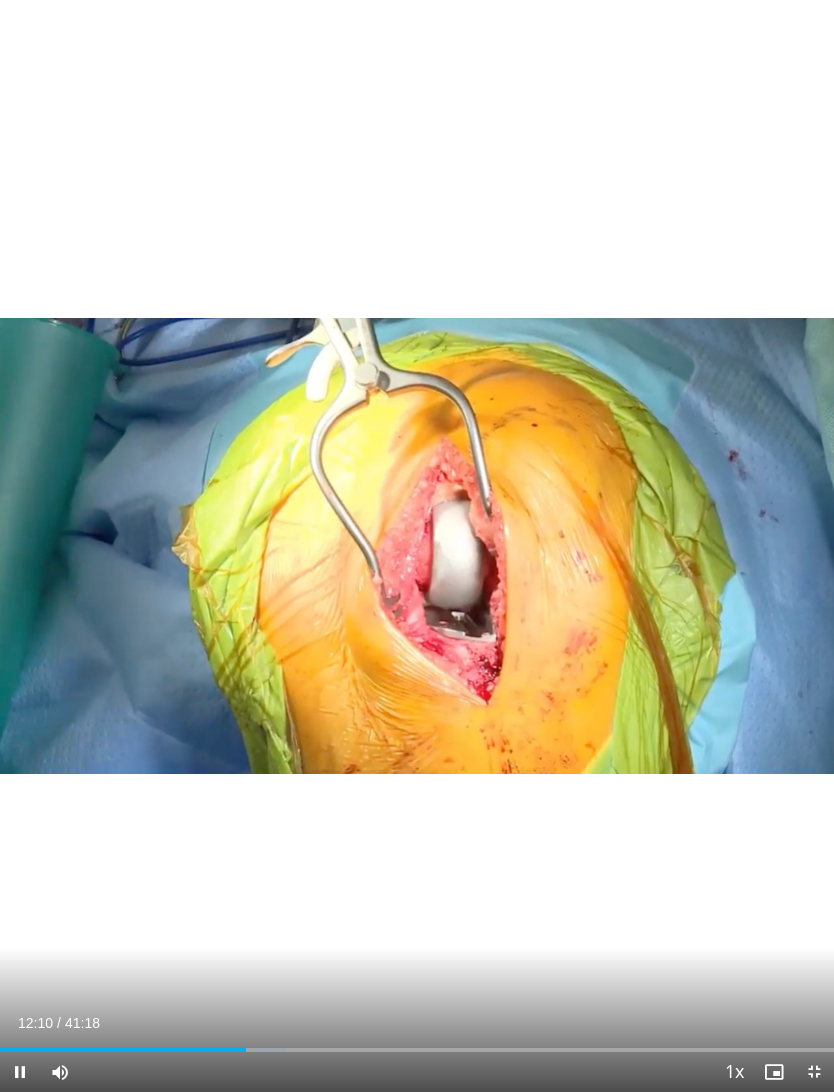 click on "40 seconds
Tap to unmute" at bounding box center [417, 546] 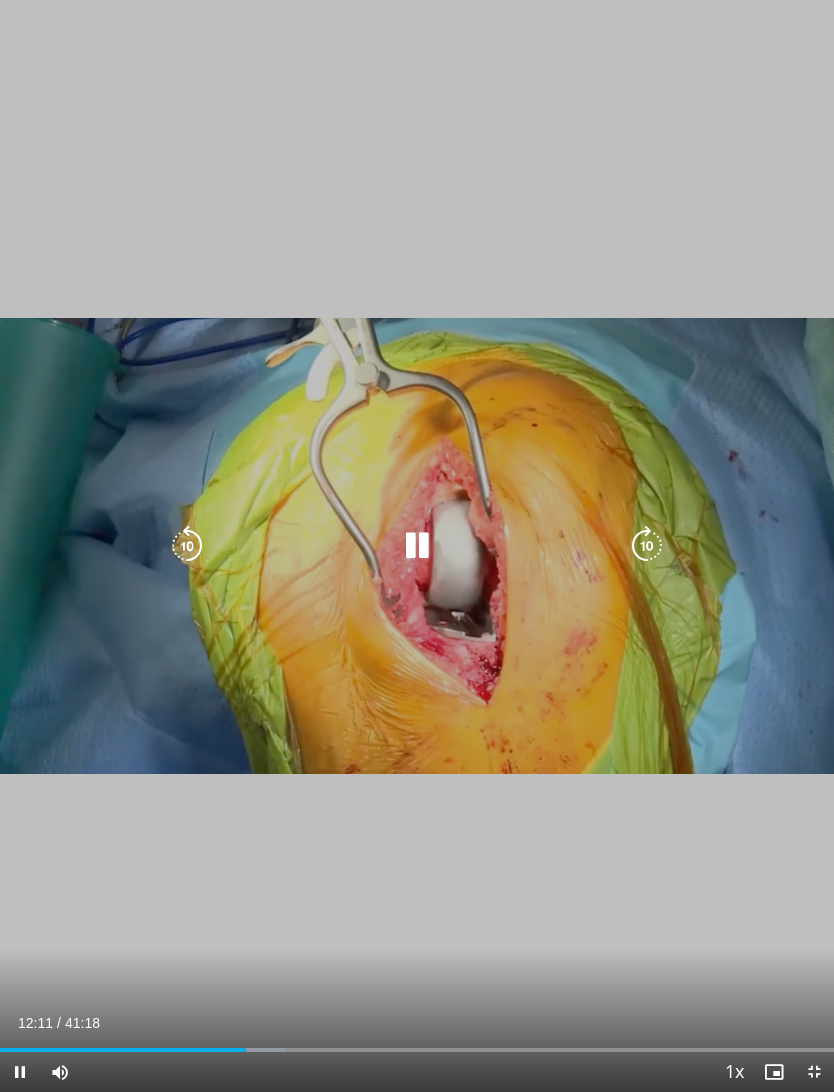 click at bounding box center [187, 546] 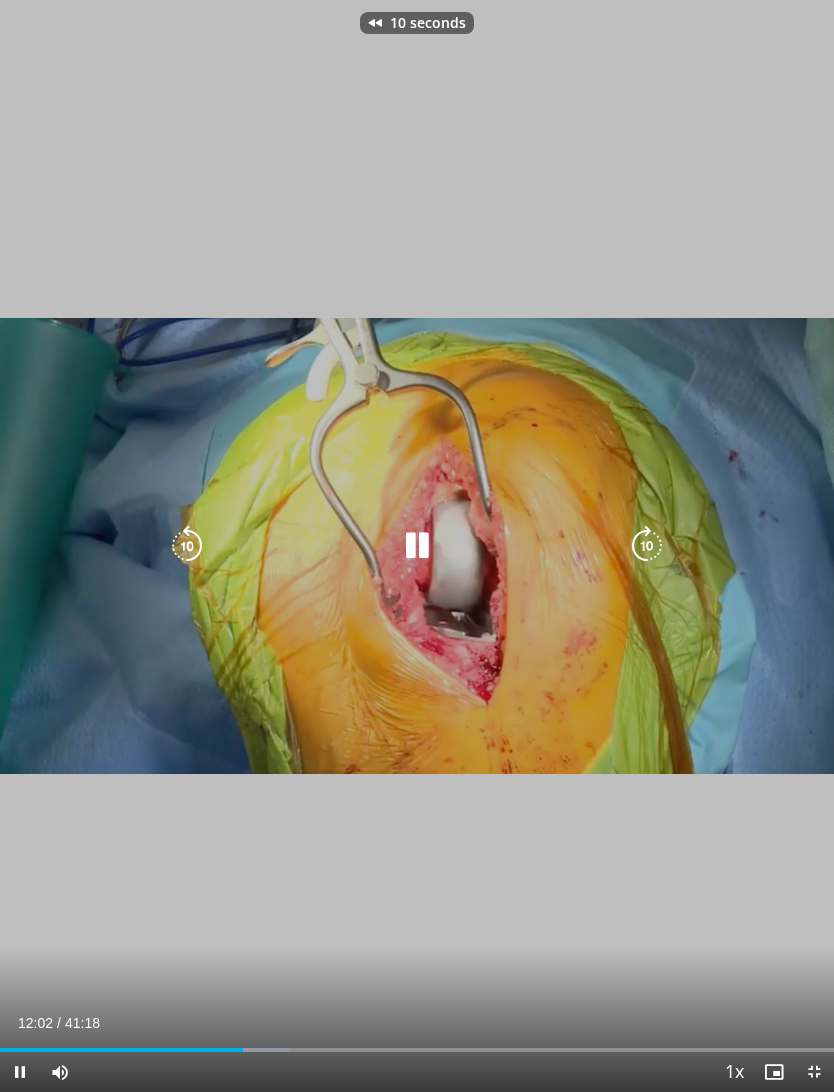 click at bounding box center (187, 546) 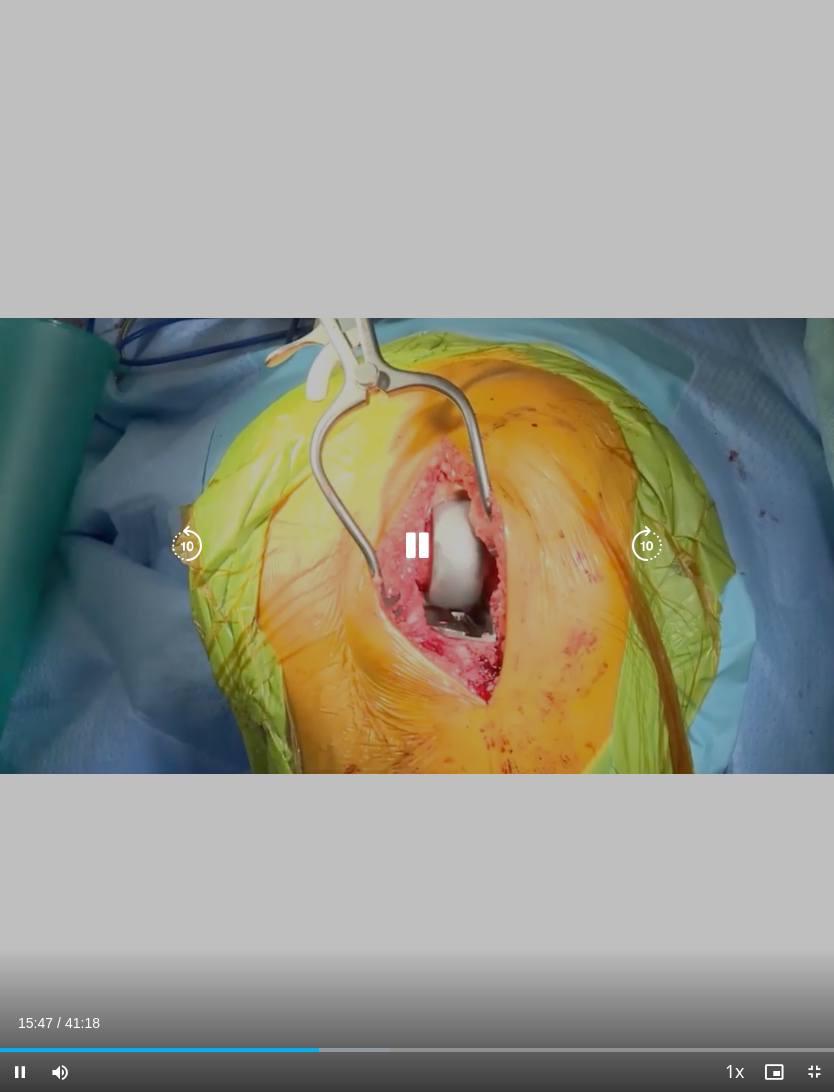click on "20 seconds
Tap to unmute" at bounding box center [417, 546] 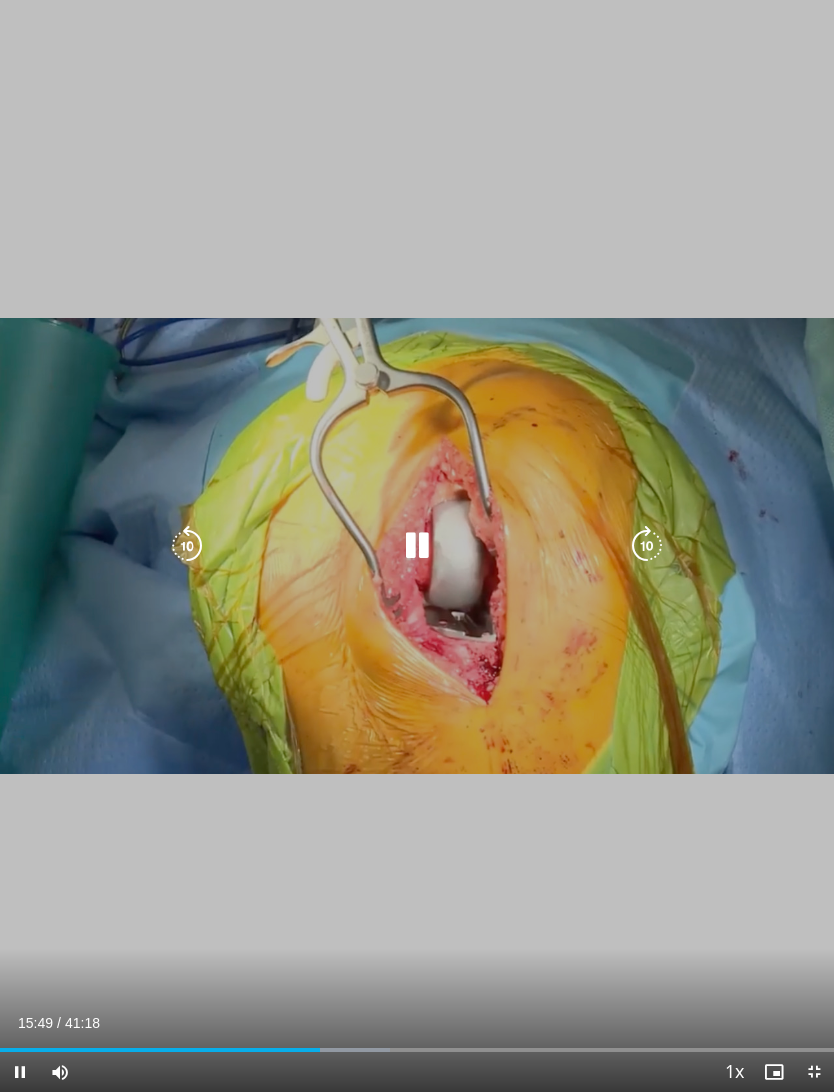 click at bounding box center (417, 546) 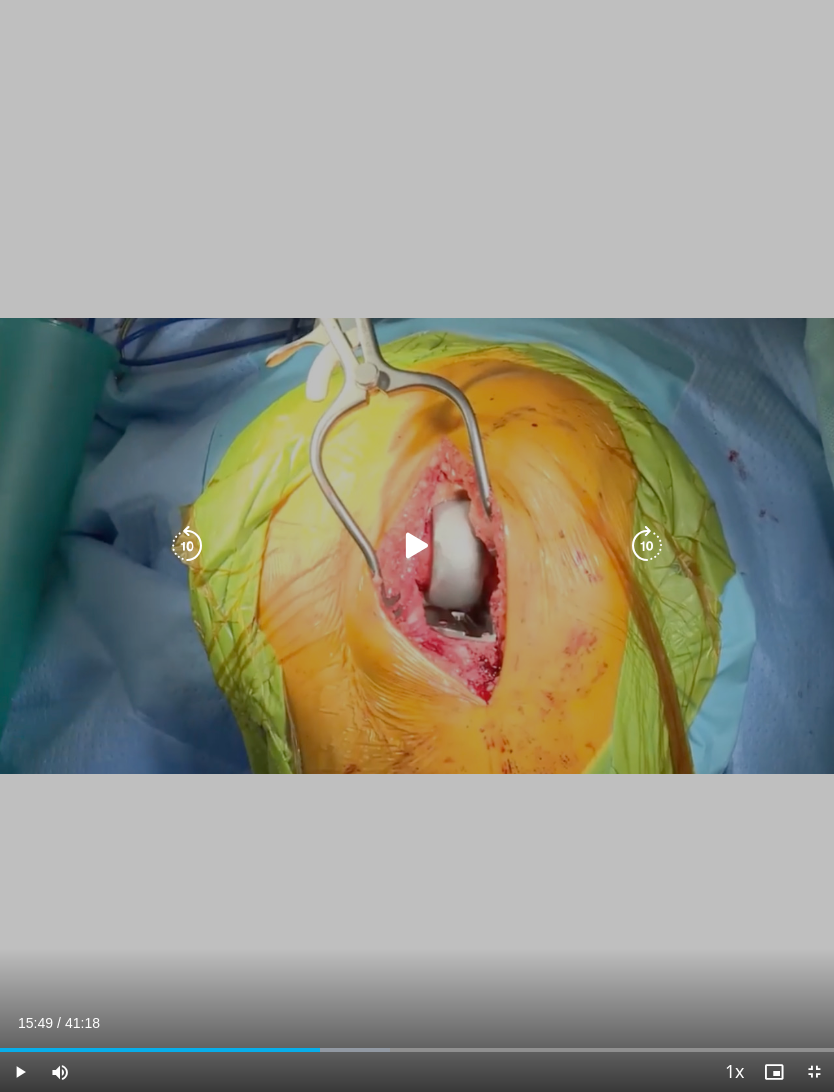 click at bounding box center [417, 546] 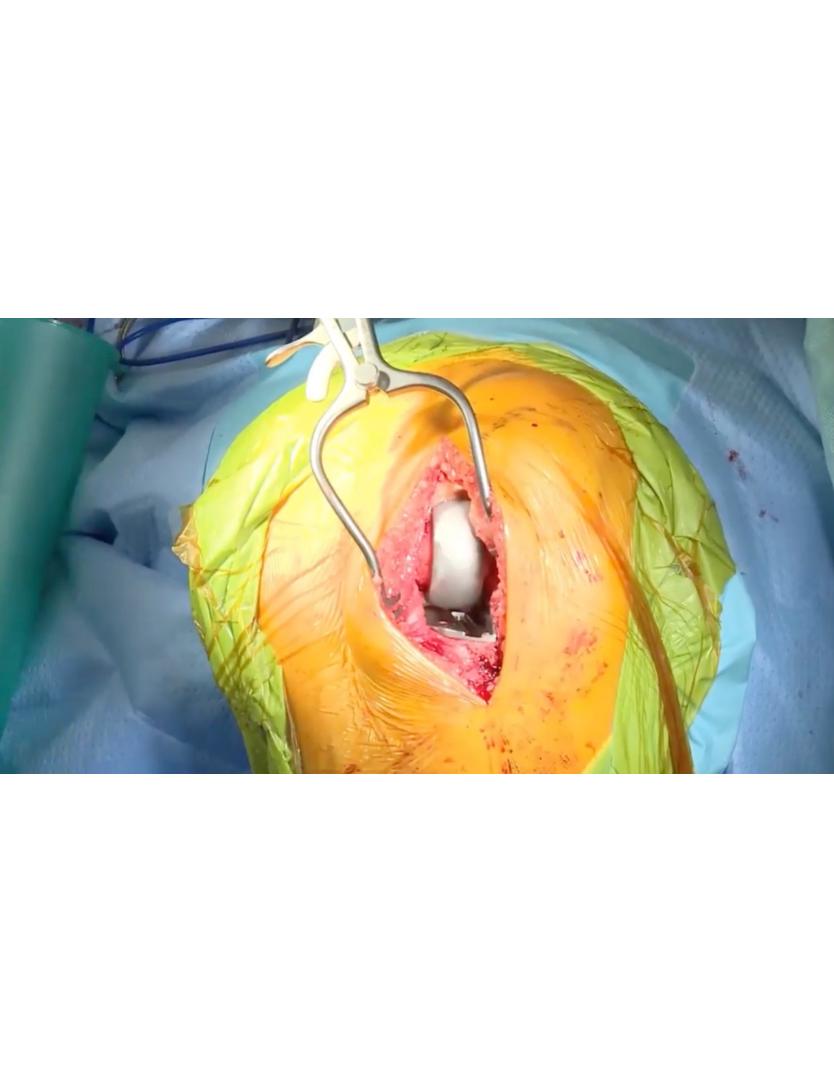 click at bounding box center [417, 546] 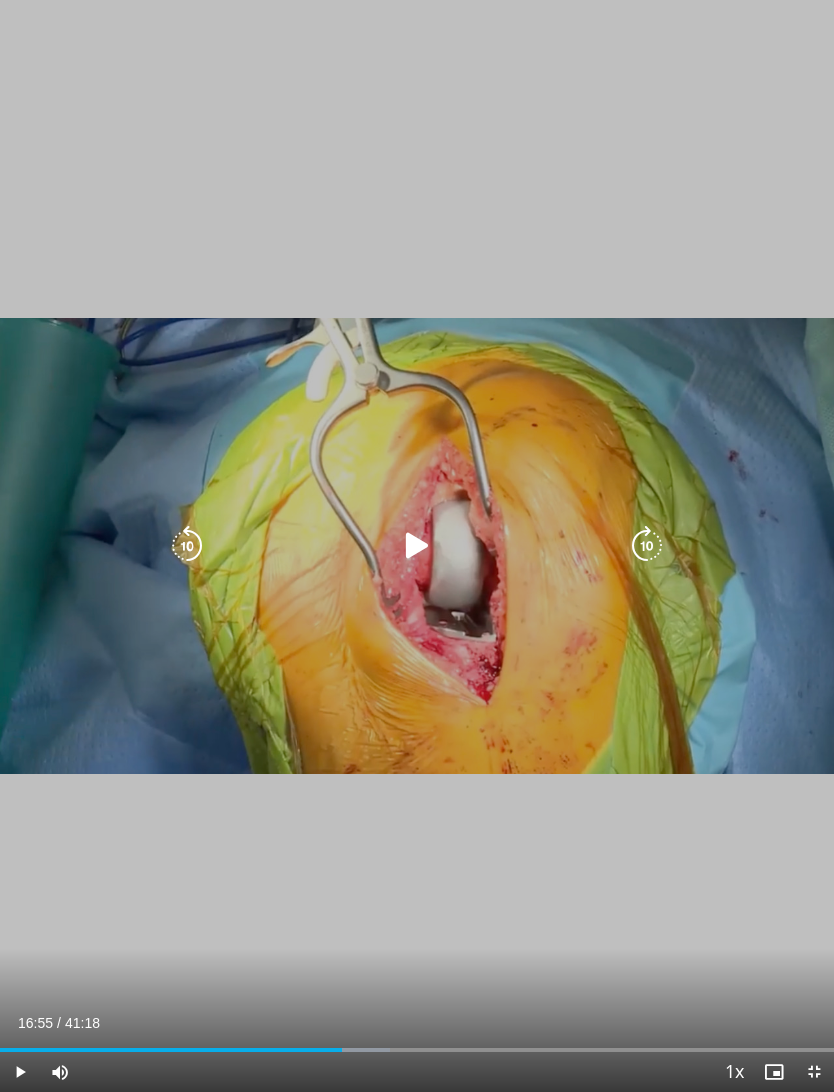 click at bounding box center [417, 546] 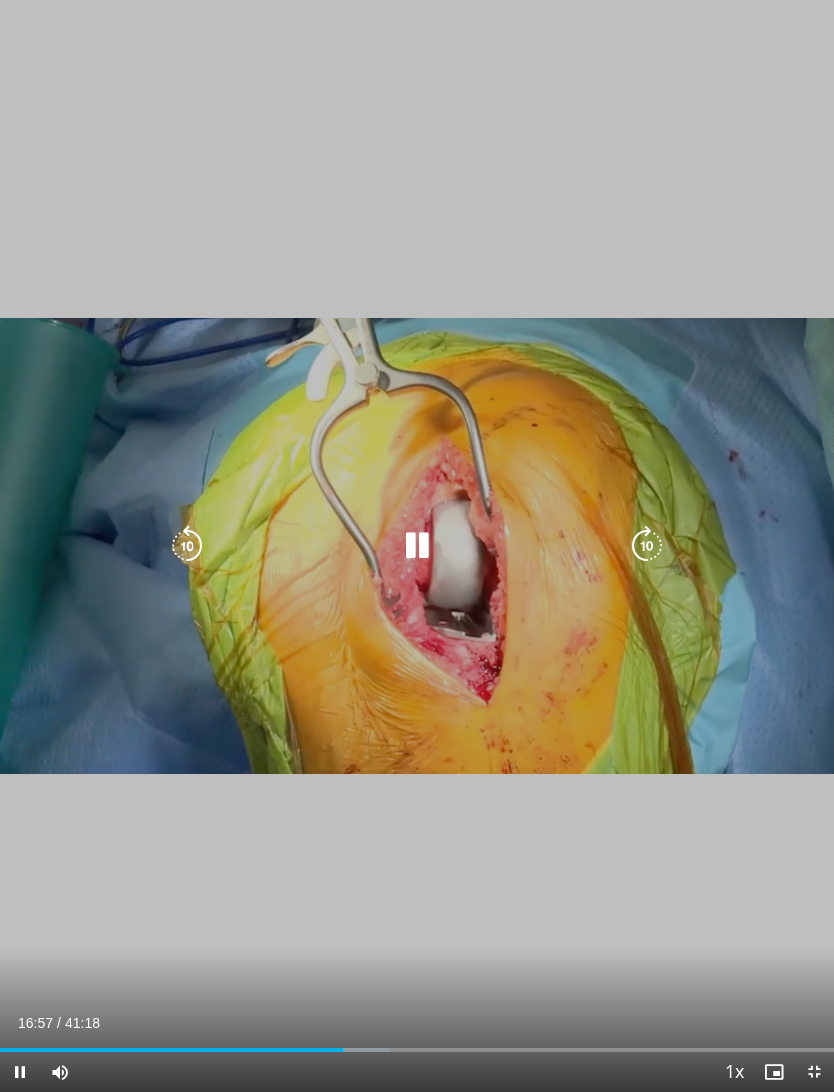 click at bounding box center [417, 546] 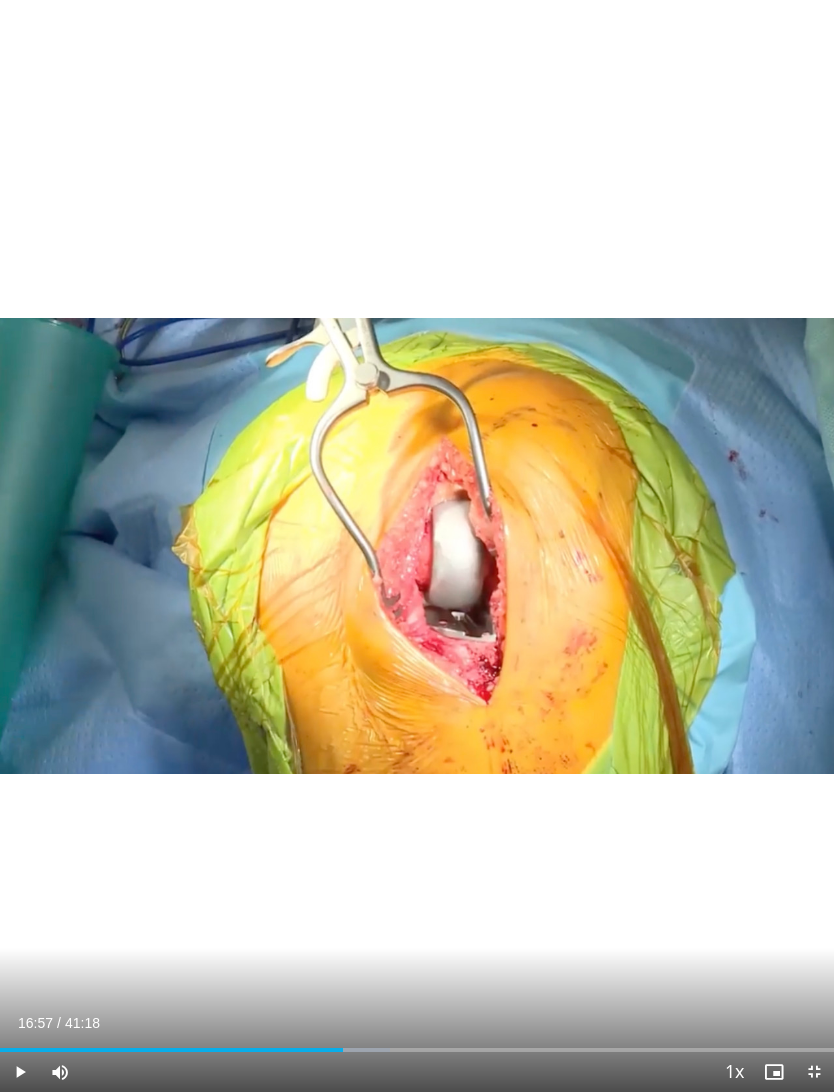 click at bounding box center [417, 546] 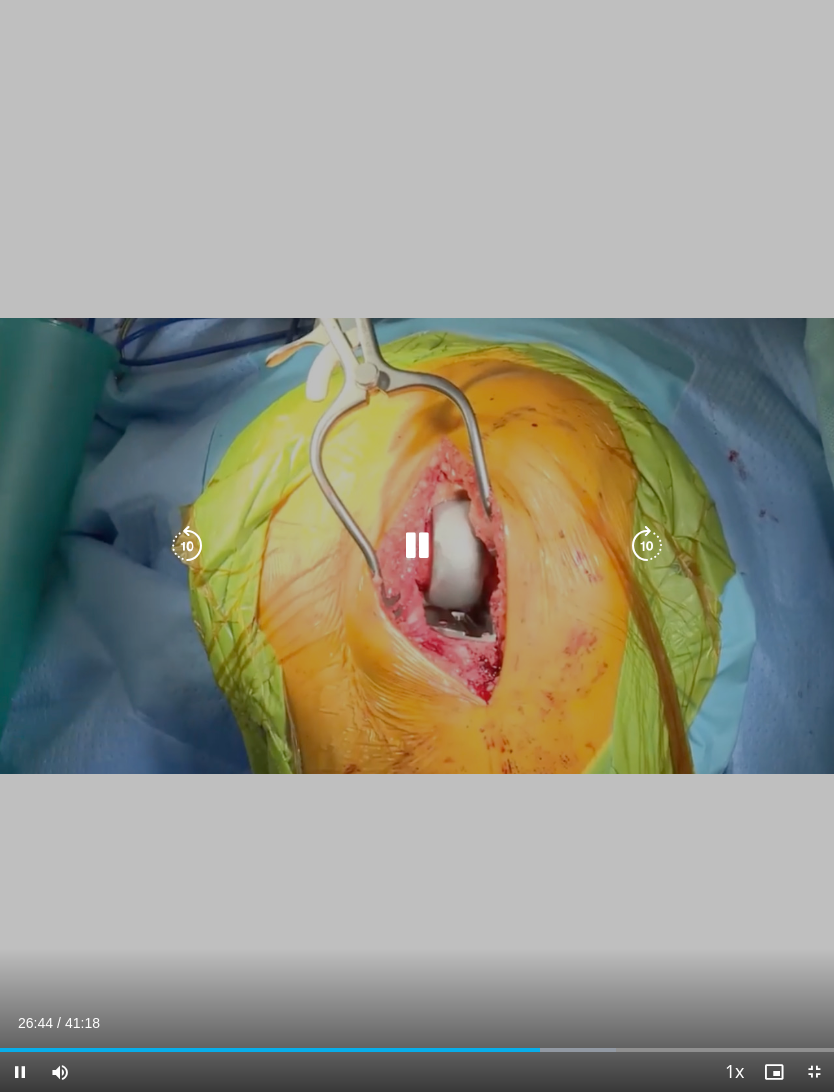 click on "20 seconds
Tap to unmute" at bounding box center [417, 546] 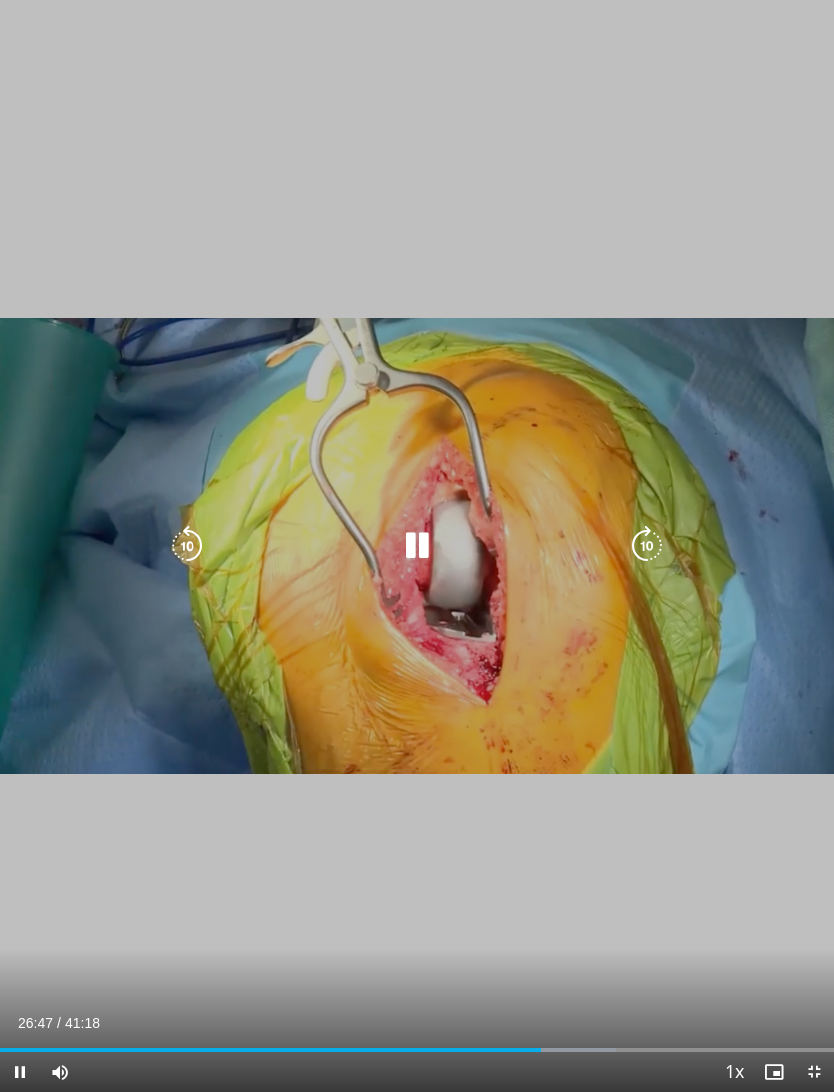 click at bounding box center [417, 546] 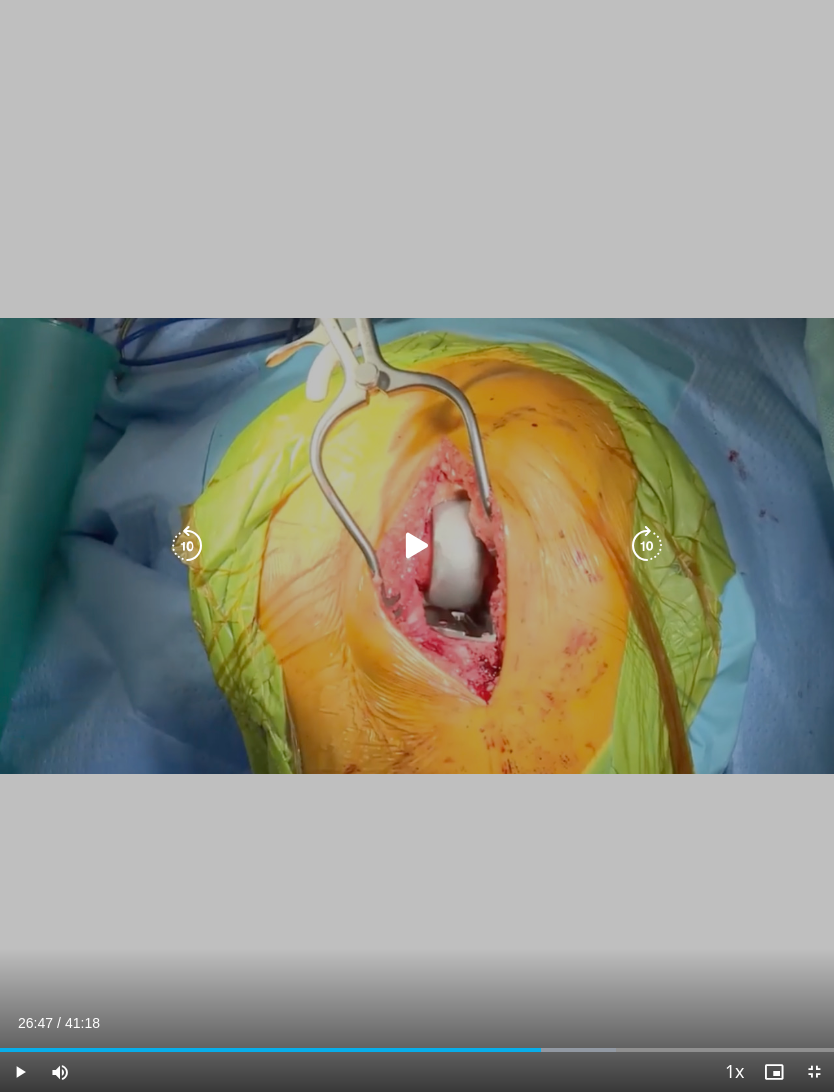 click at bounding box center (417, 546) 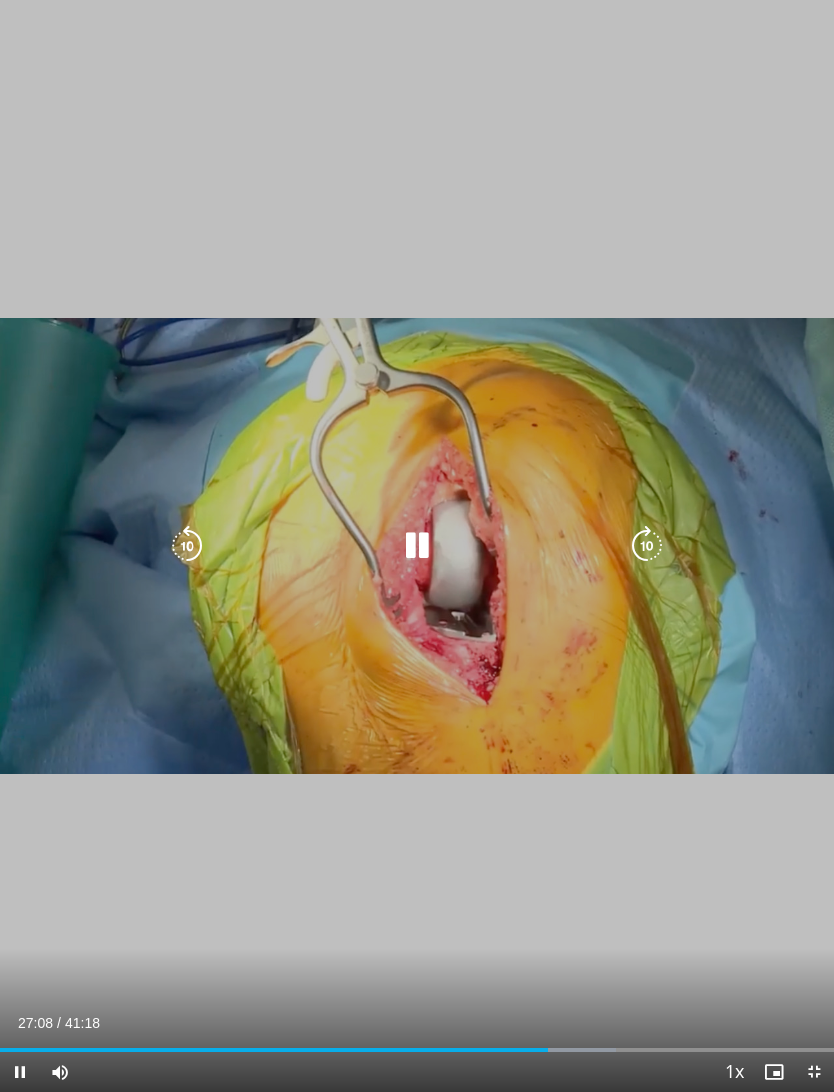 click at bounding box center [187, 546] 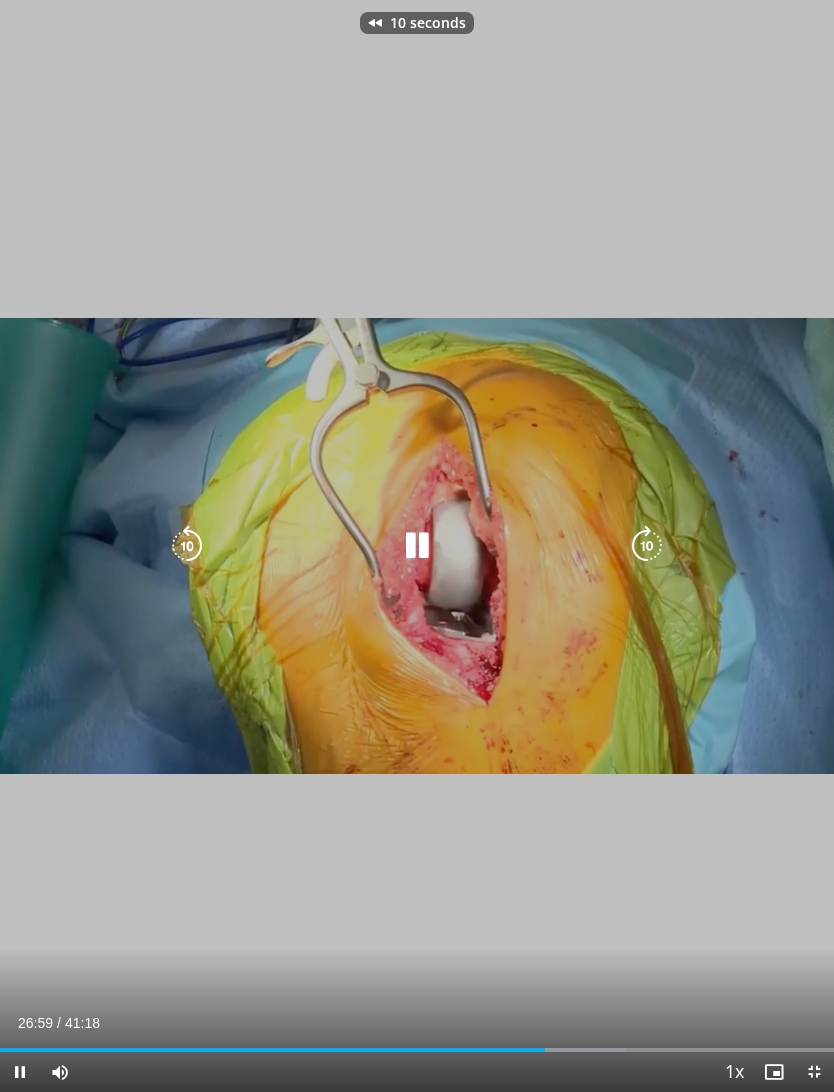 click at bounding box center (187, 546) 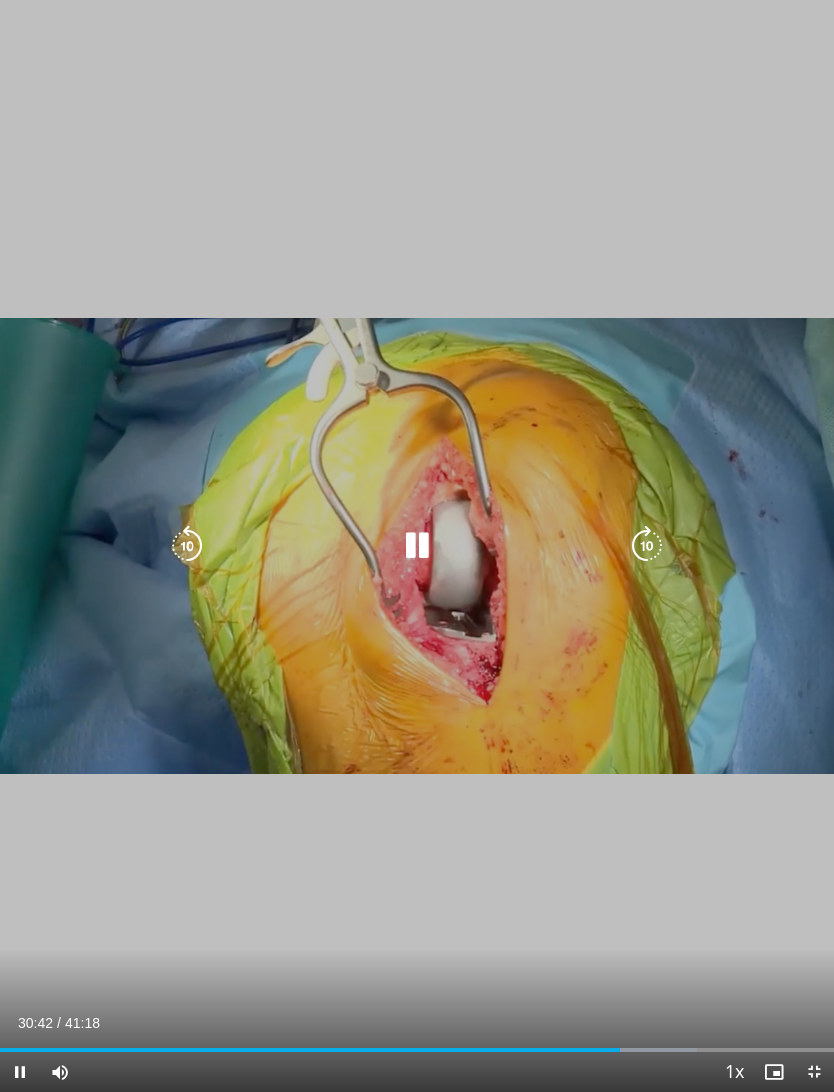click at bounding box center [417, 546] 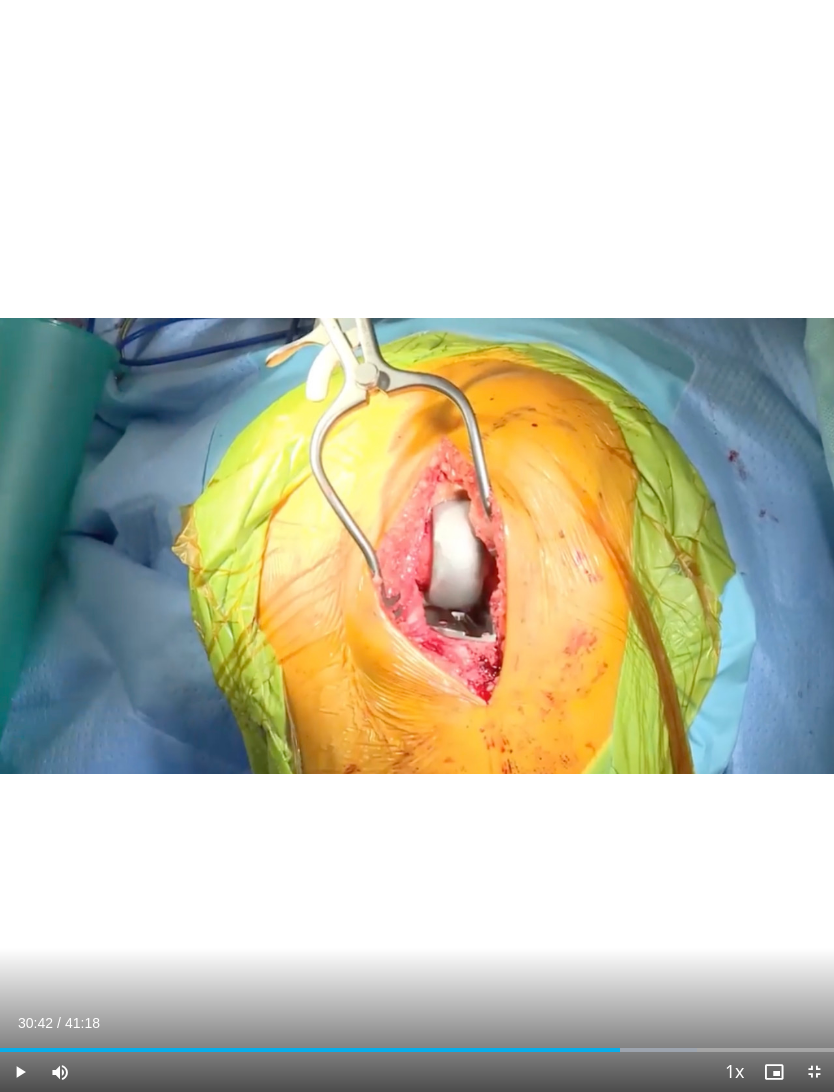 click at bounding box center (417, 546) 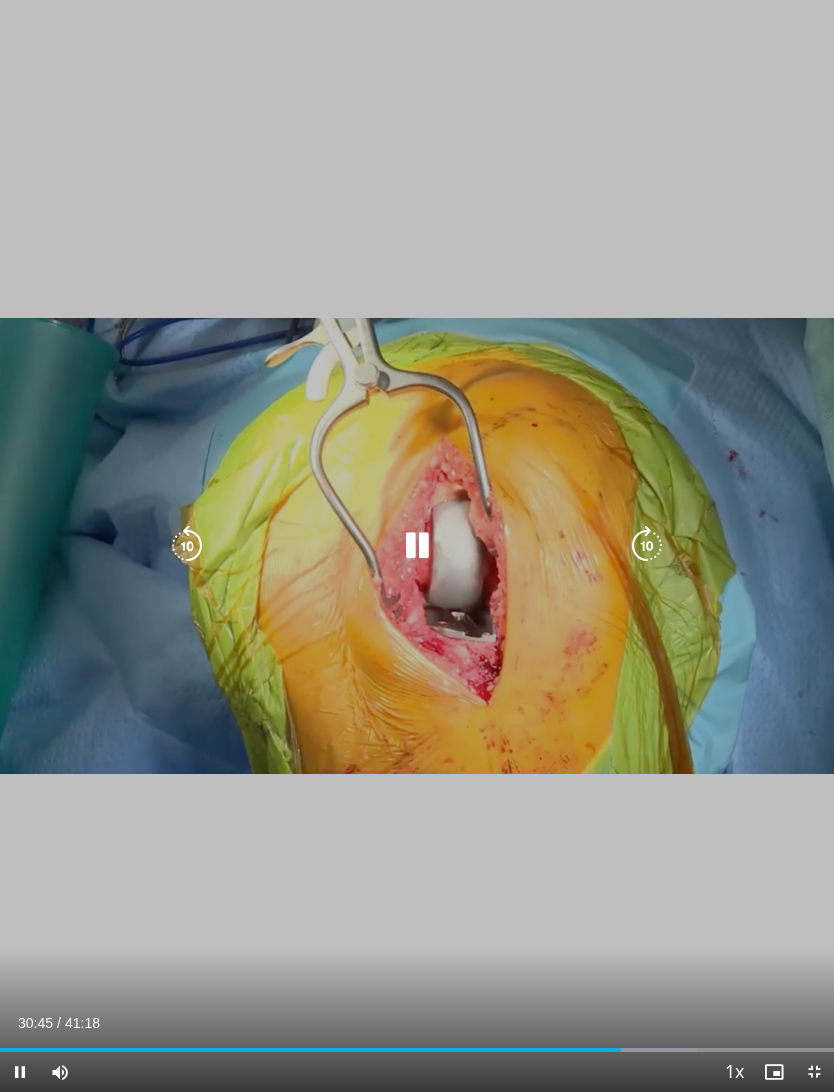 click at bounding box center [417, 546] 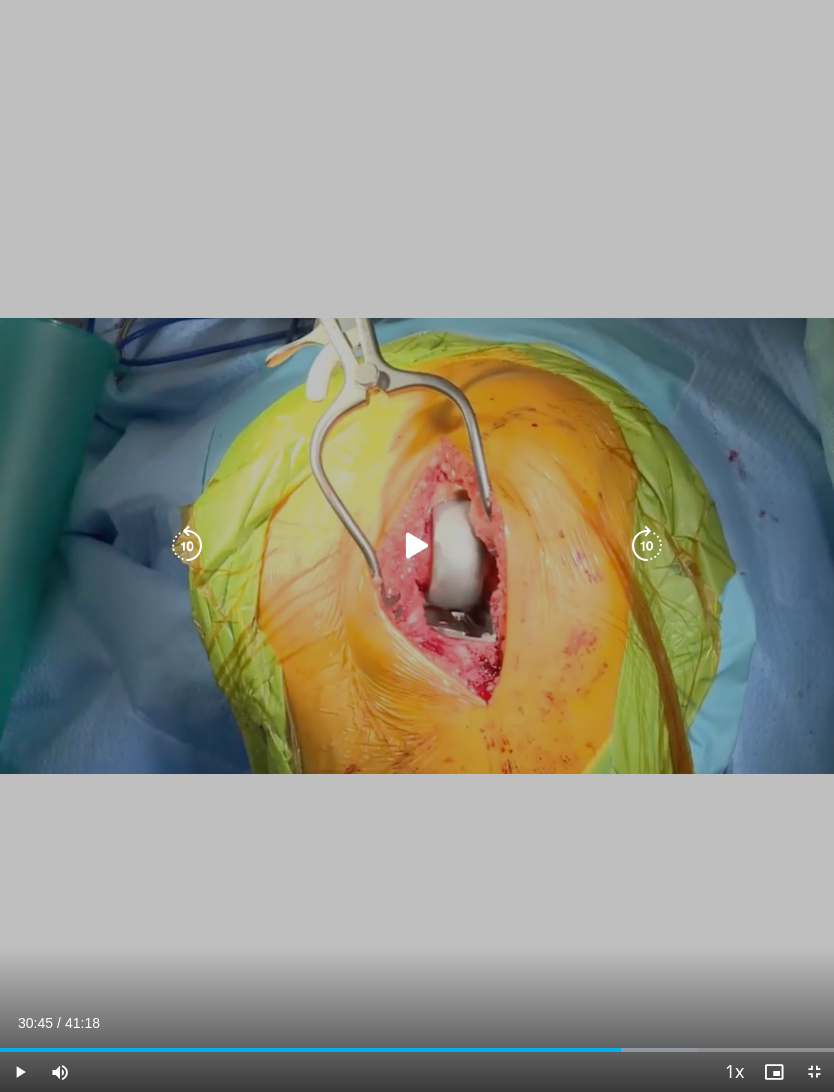 click at bounding box center (417, 546) 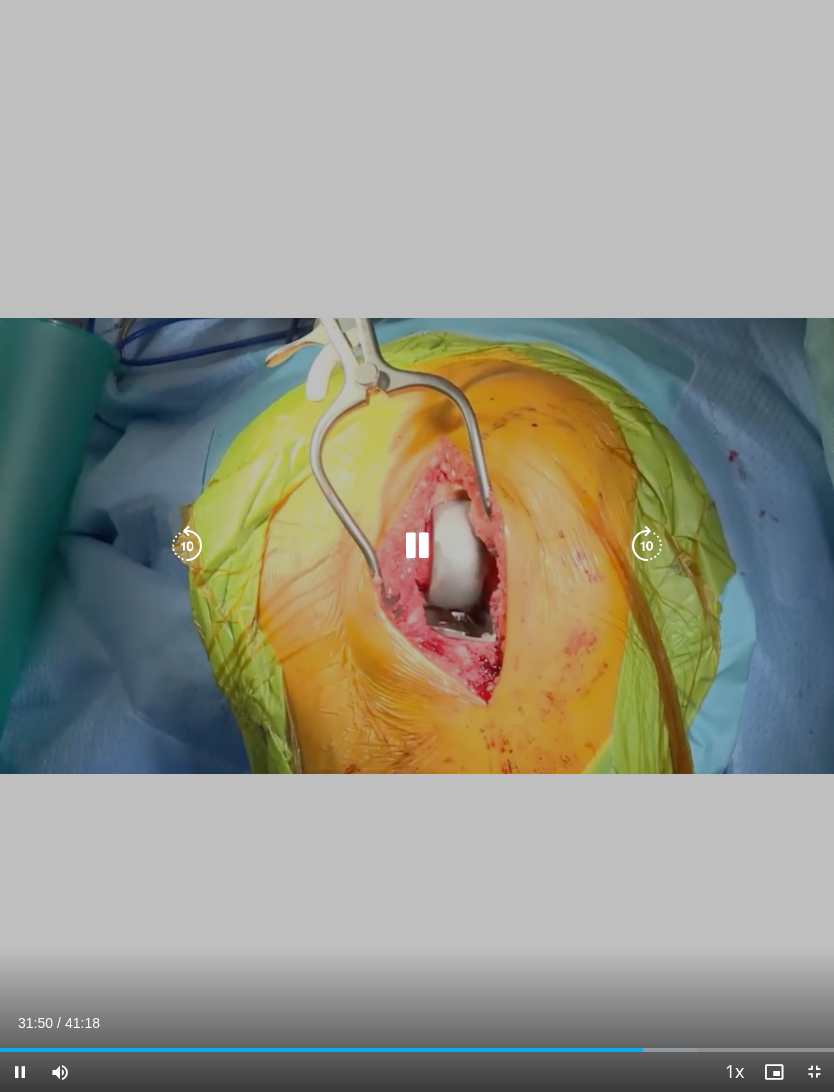 click at bounding box center (417, 546) 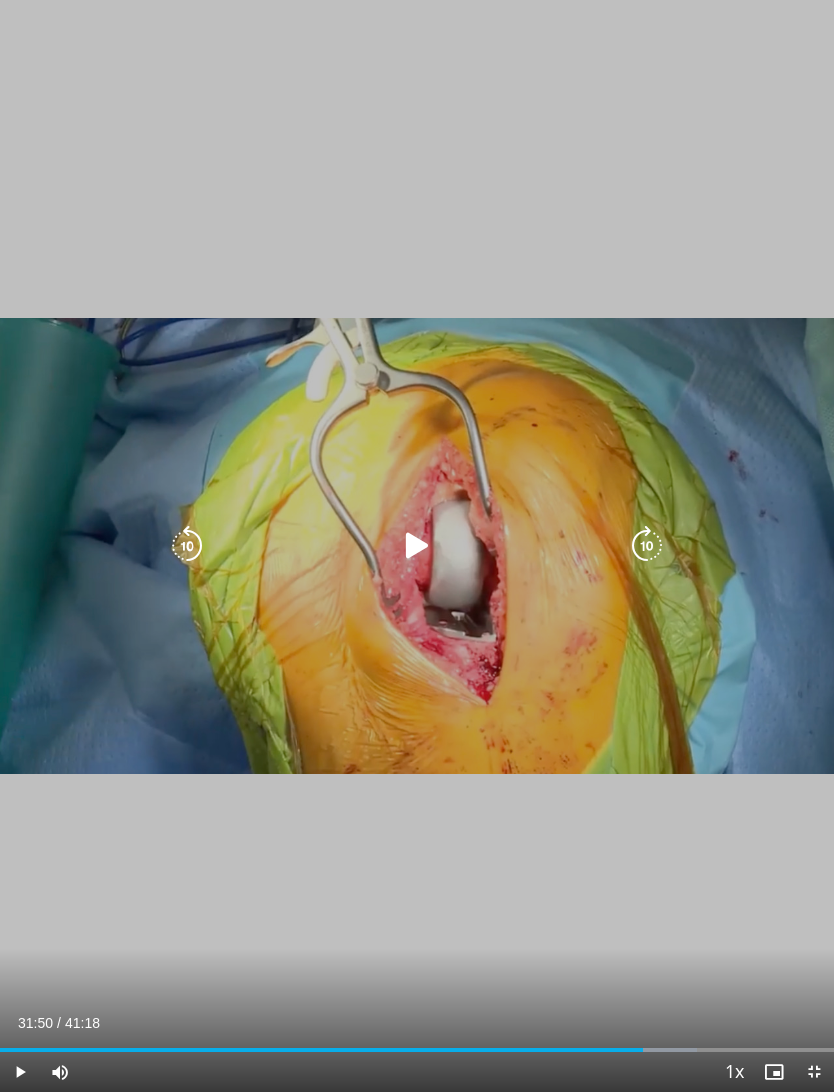 click at bounding box center [417, 546] 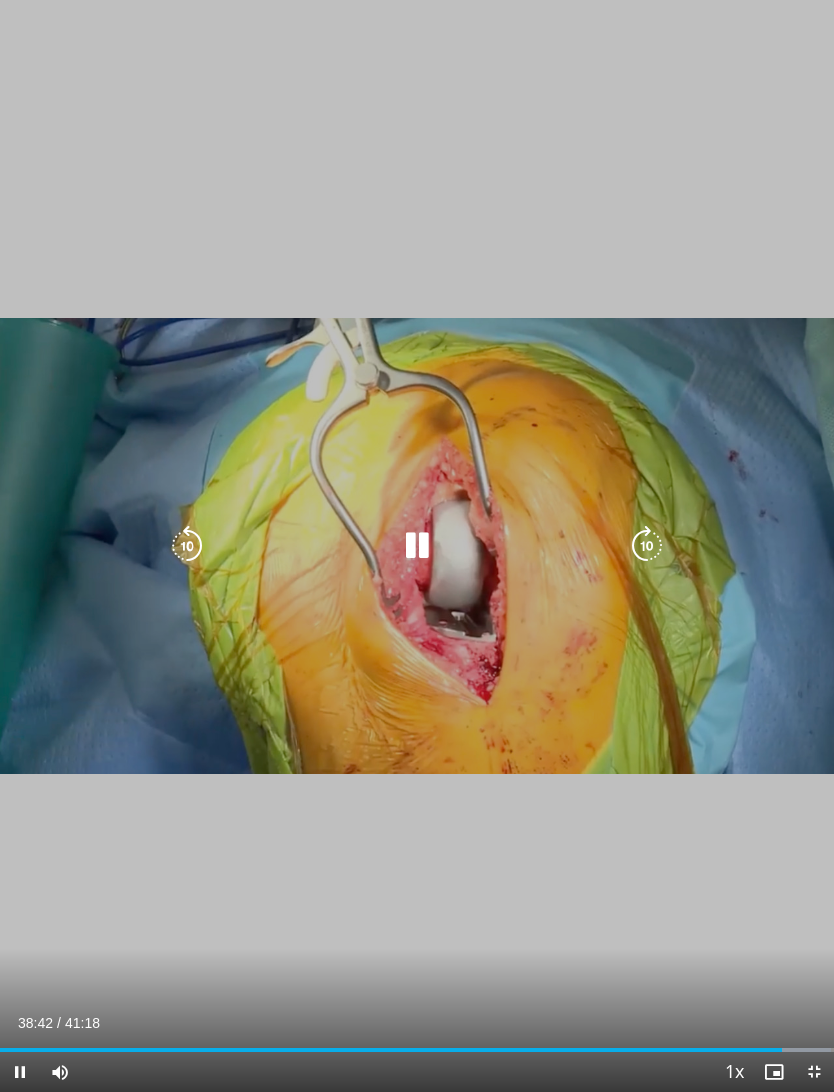 click at bounding box center (417, 546) 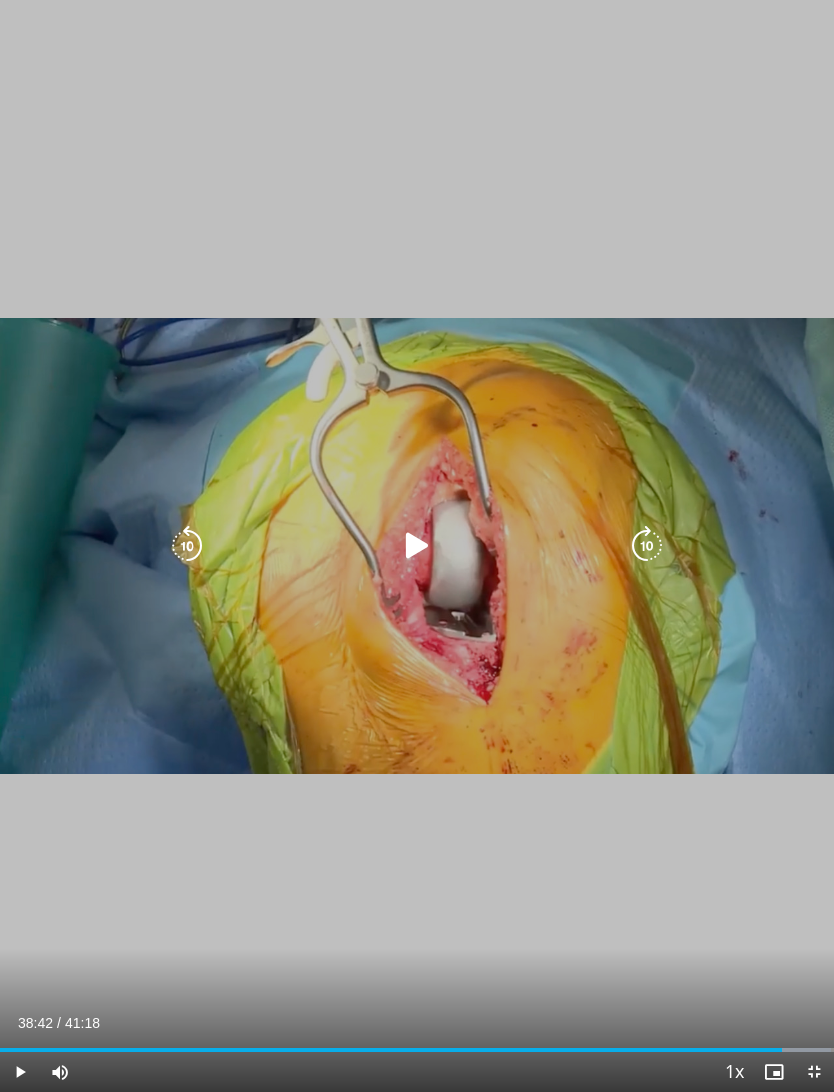 click at bounding box center [417, 546] 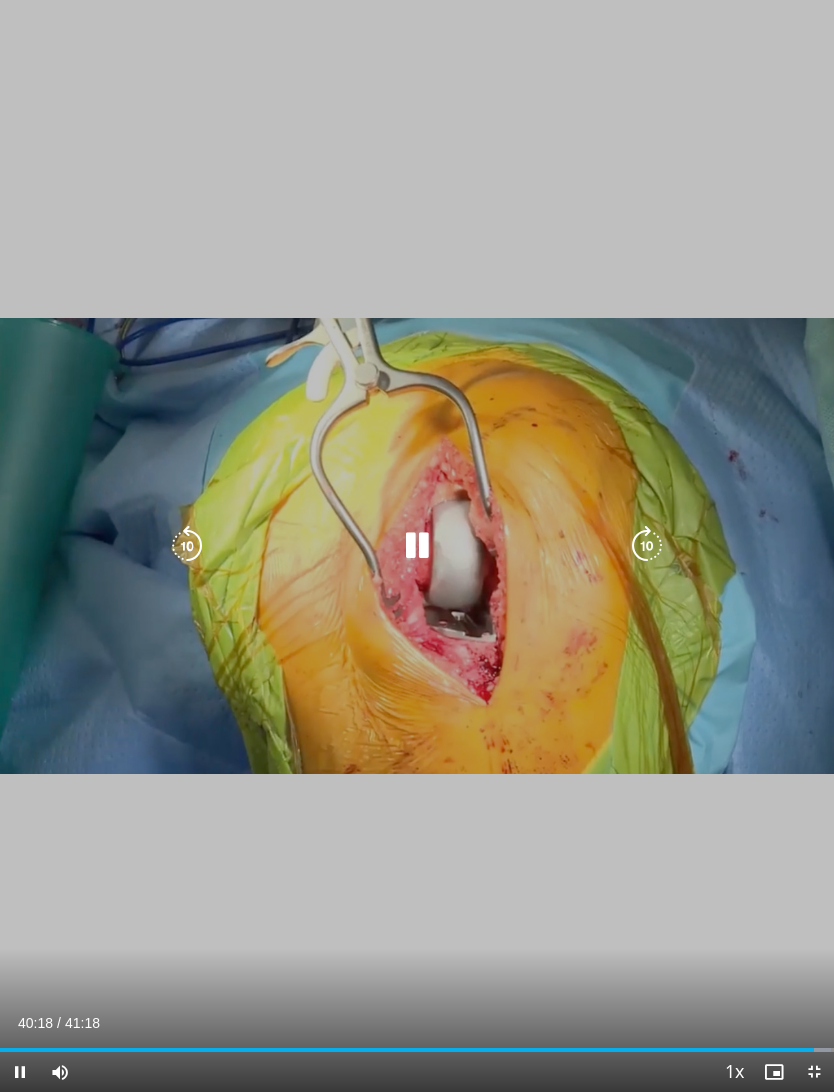 click at bounding box center (187, 546) 